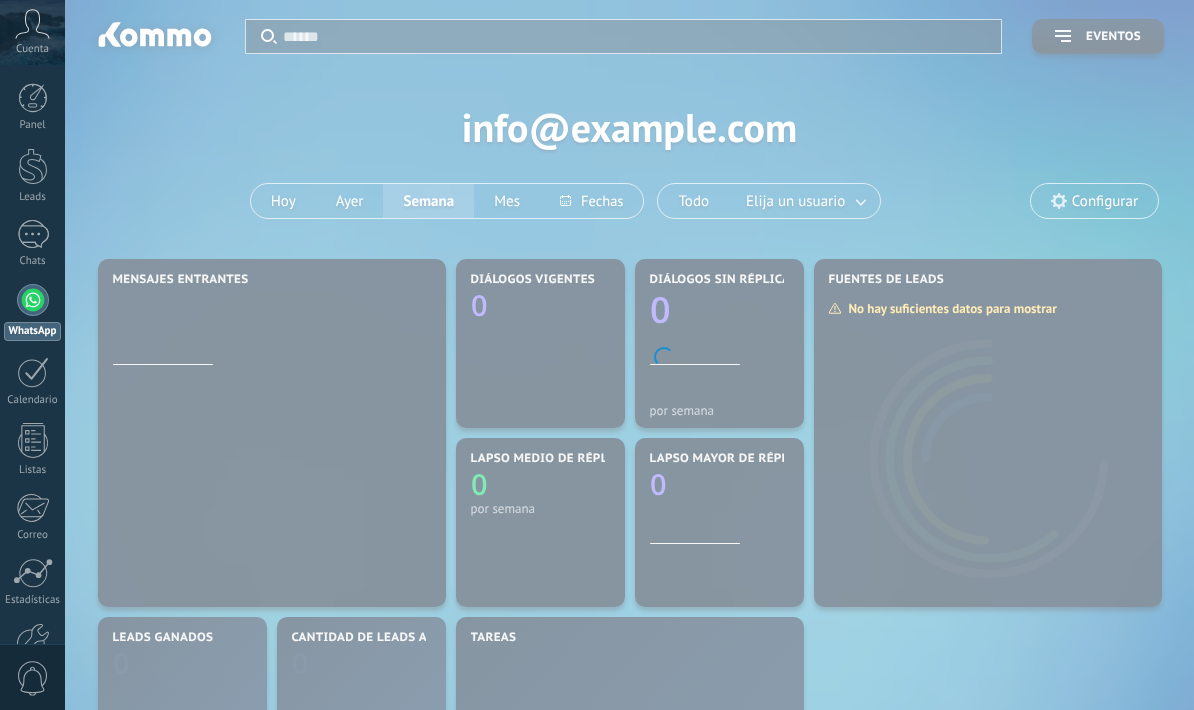 scroll, scrollTop: 0, scrollLeft: 0, axis: both 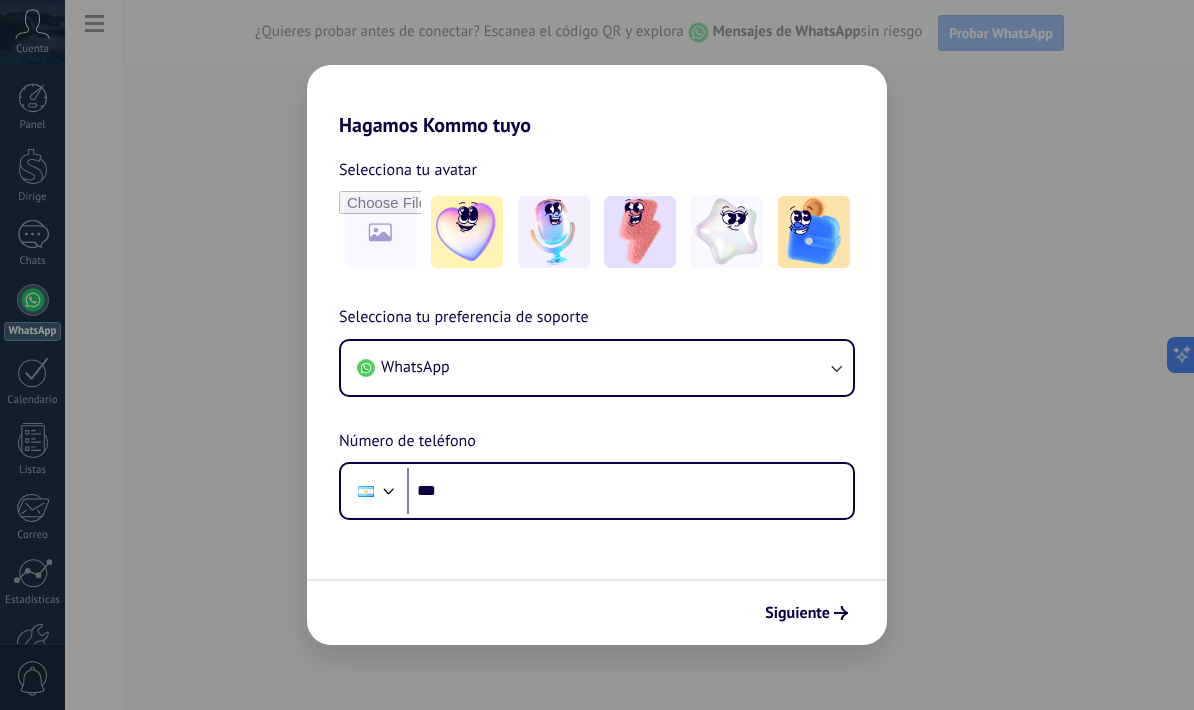 click on "Siguiente" at bounding box center (806, 613) 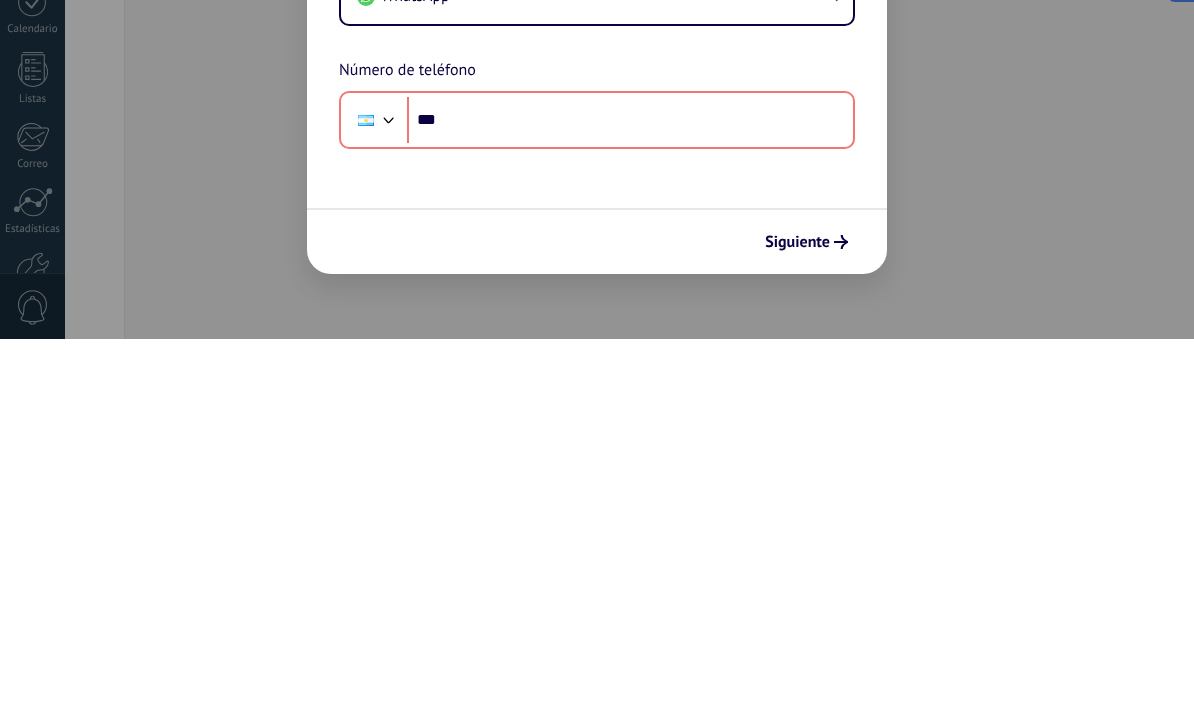 scroll, scrollTop: 79, scrollLeft: 0, axis: vertical 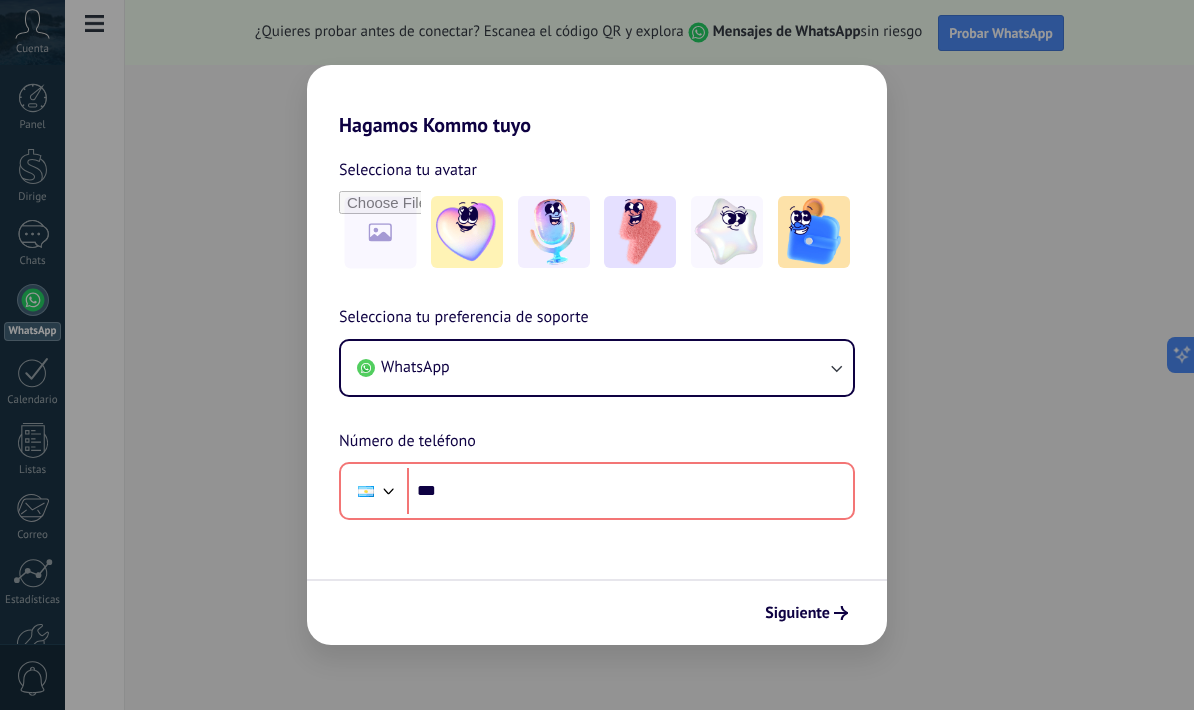 click on "WhatsApp" at bounding box center [597, 368] 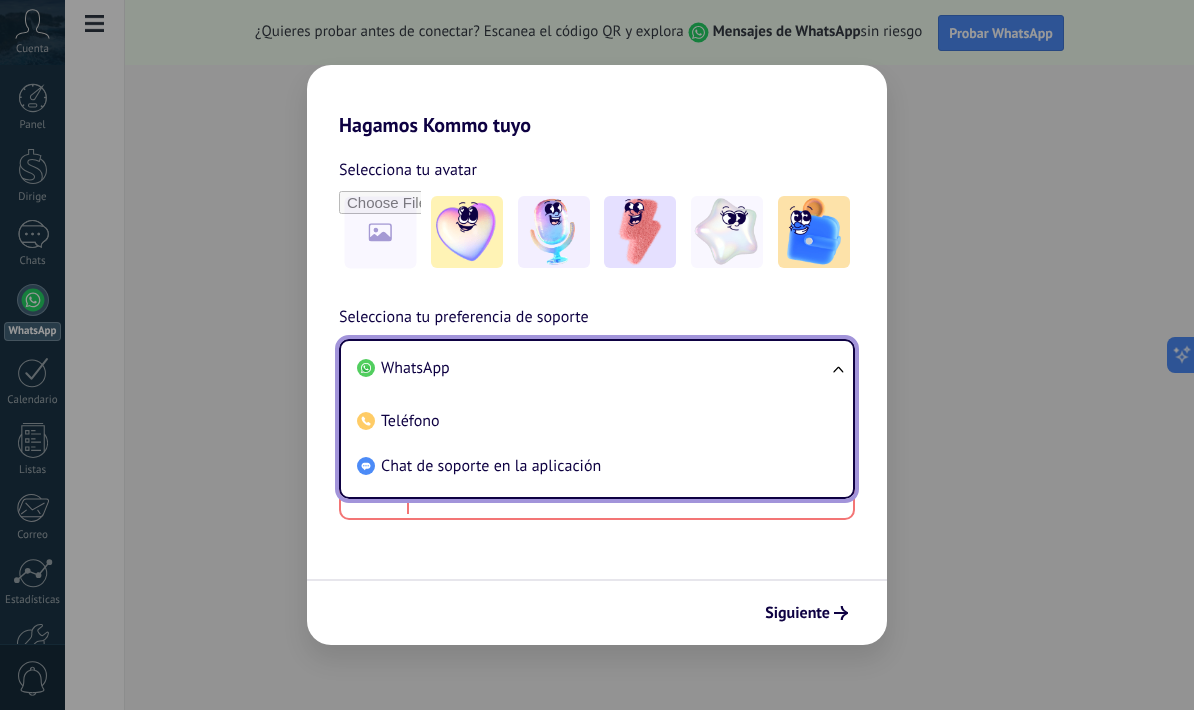 click on "Chat de soporte en la aplicación" at bounding box center (415, 368) 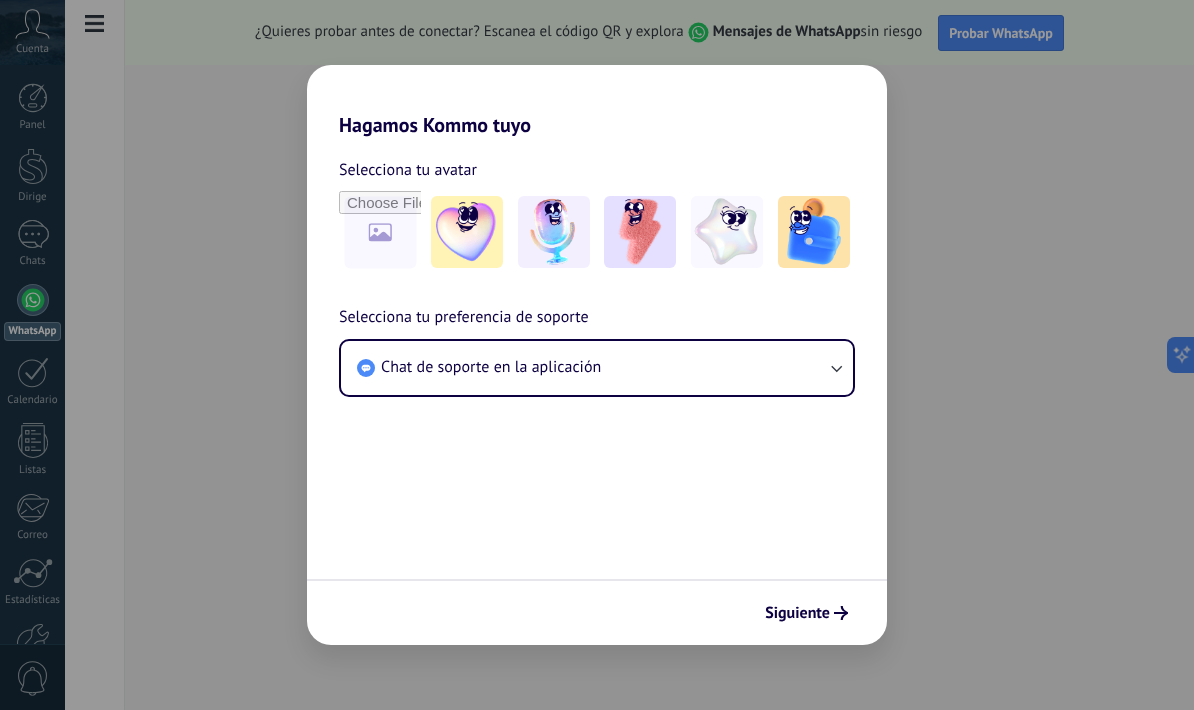 click on "Siguiente" at bounding box center (797, 613) 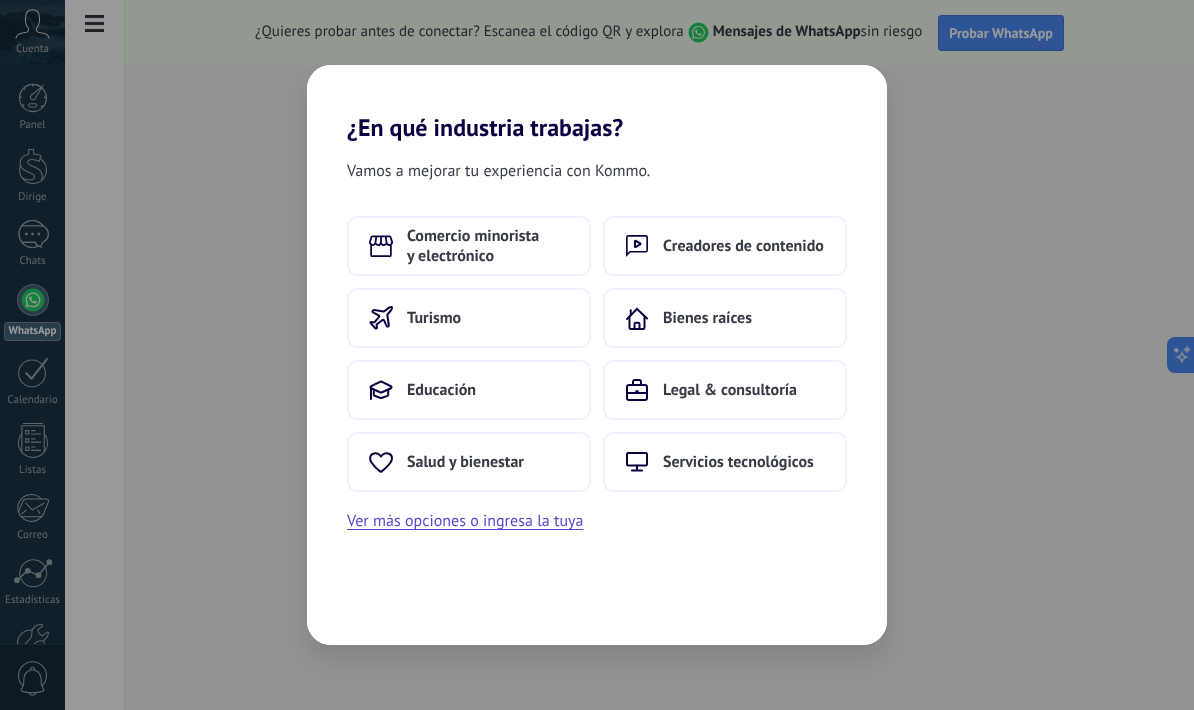 click on "Comercio minorista y electrónico" at bounding box center [469, 246] 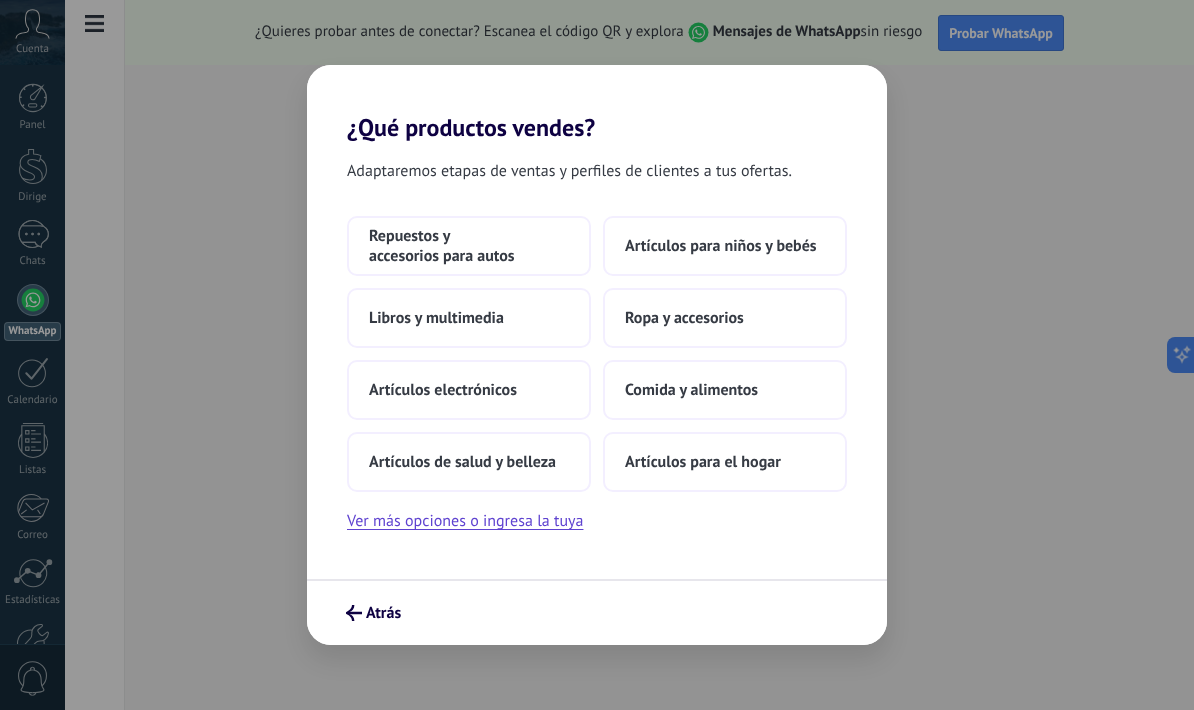 click on "Ropa y accesorios" at bounding box center (725, 318) 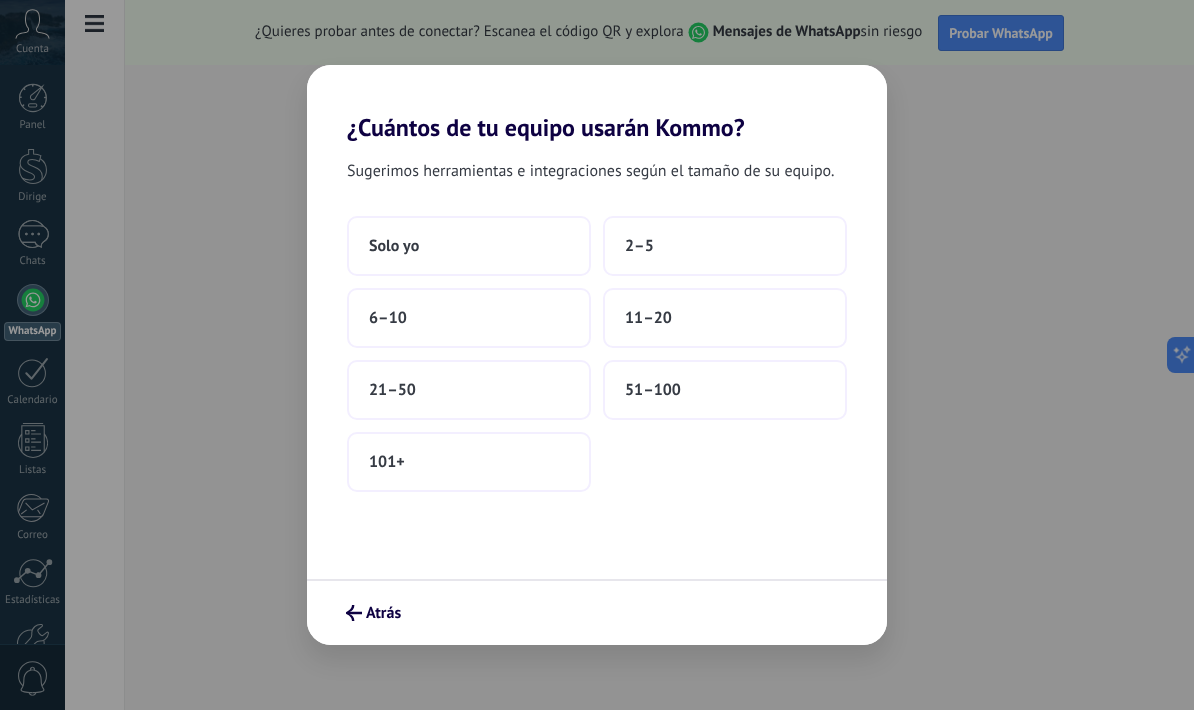 click on "Solo yo" at bounding box center [469, 246] 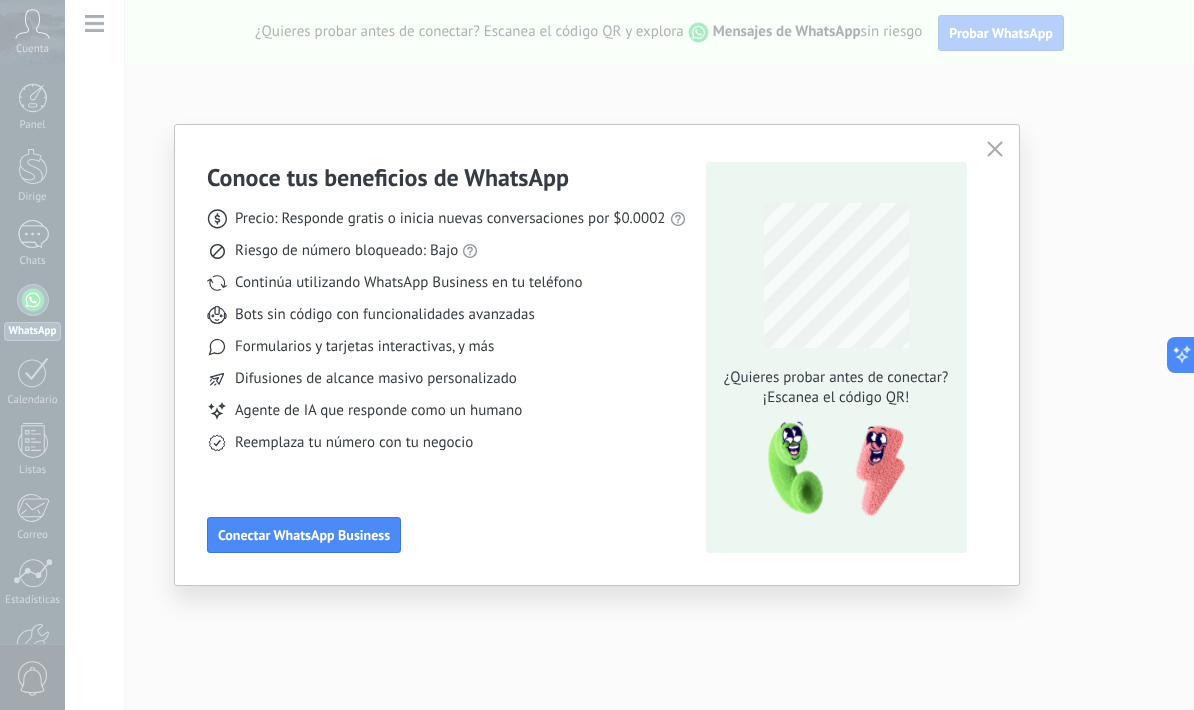 click on "Conectar WhatsApp Business" at bounding box center (304, 535) 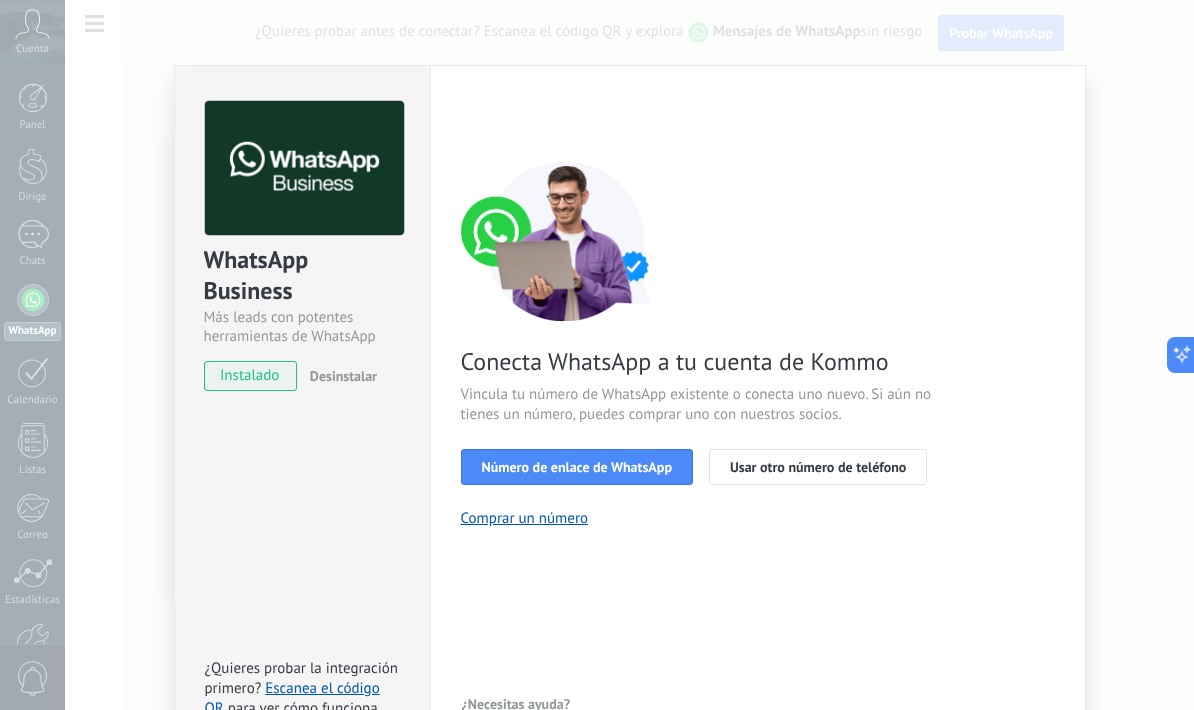 click on "Número de enlace de WhatsApp" at bounding box center (577, 467) 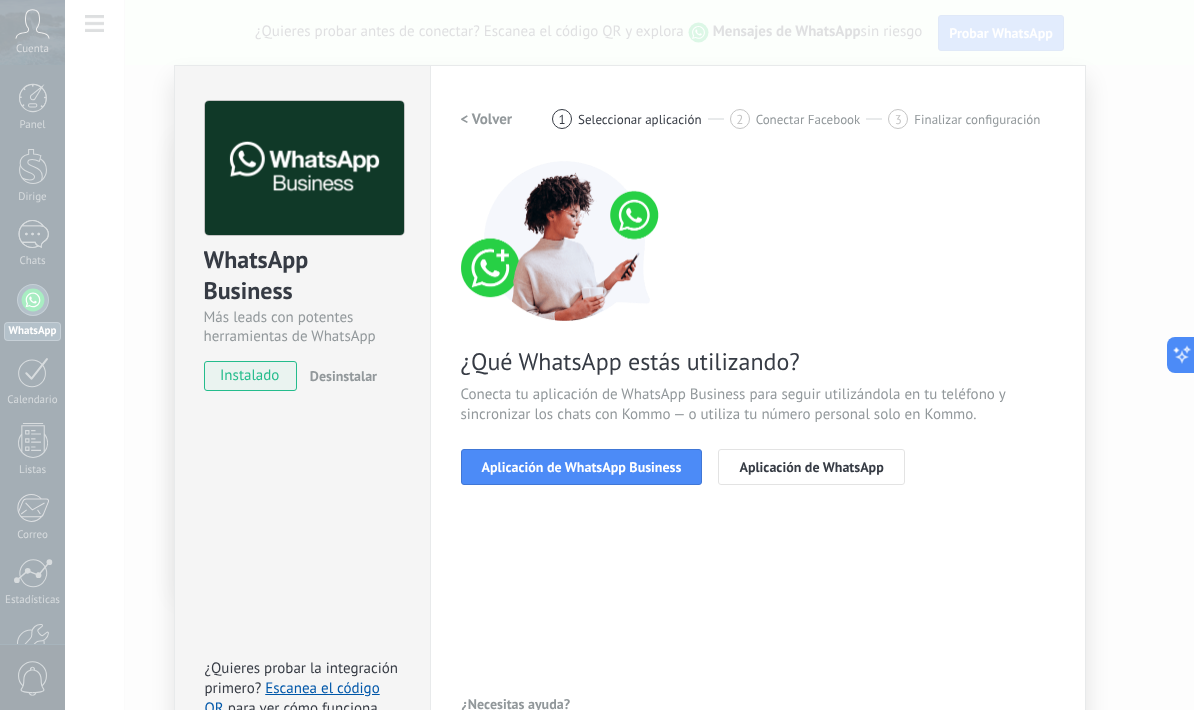 click on "Aplicación de WhatsApp Business" at bounding box center (582, 467) 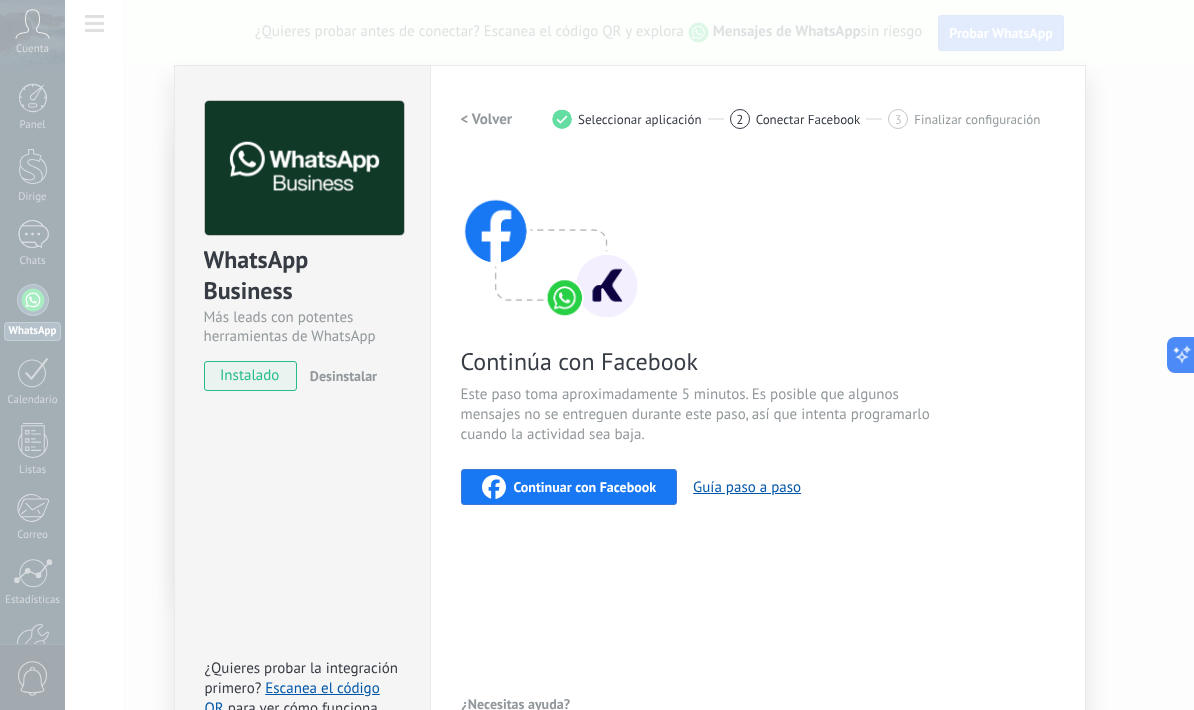 click on "Guía paso a paso" at bounding box center [747, 487] 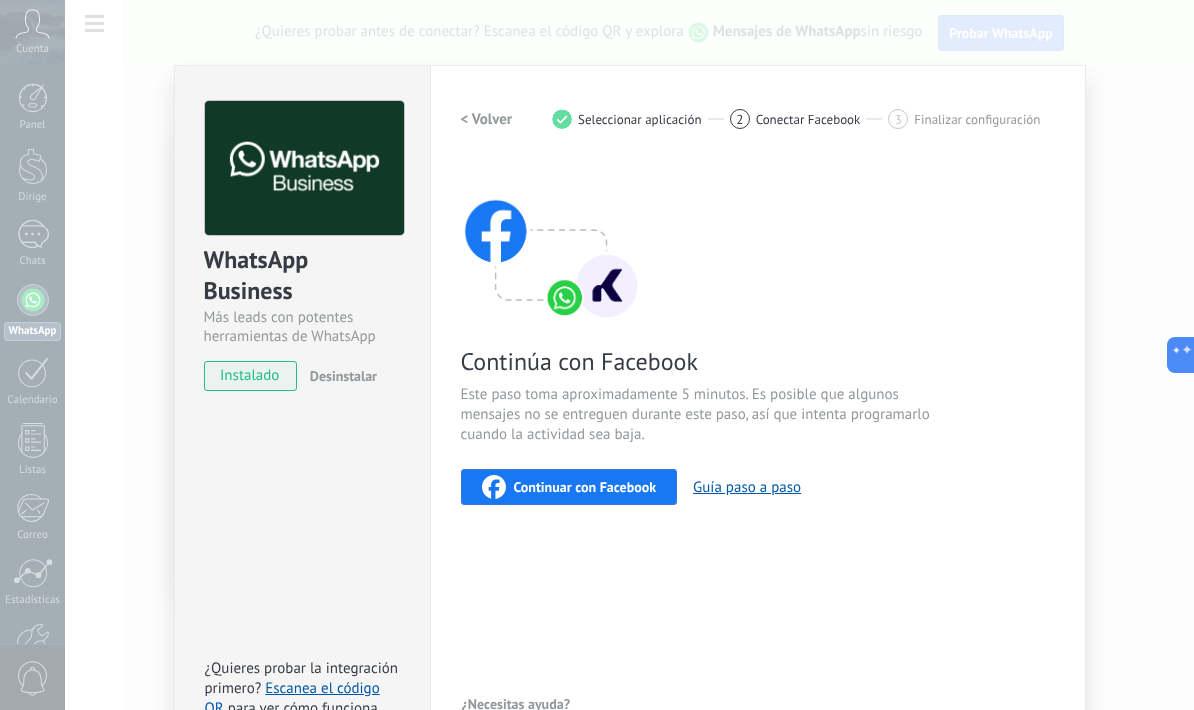 click on "WhatsApp Business Más leads con potentes herramientas de WhatsApp instalado Desinstalar ¿Quieres probar la integración primero?    Escanea el código QR    para ver cómo funciona. Configuraciones Autorizaciones Esta pestaña registra los usuarios que han otorgado acceso de integración a esta cuenta. Si desea impedir que un usuario envíe solicitudes a la cuenta en nombre de esta integración, puede revocar el acceso. Si se revoca el acceso a todos los usuarios, la integración dejará de funcionar. Esta aplicación está instalada, pero nadie le ha dado acceso todavía. API de WhatsApp Cloud más _: Guardar < Volver 1 Seleccionar aplicación 2 Conectar Facebook 3 Finalizar configuración Continúa con Facebook Este paso toma aproximadamente 5 minutos. Es posible que algunos mensajes no se entreguen durante este paso, así que intenta programarlo cuando la actividad sea baja. Continuar con Facebook Guía paso a paso ¿Necesitas ayuda?" at bounding box center (629, 355) 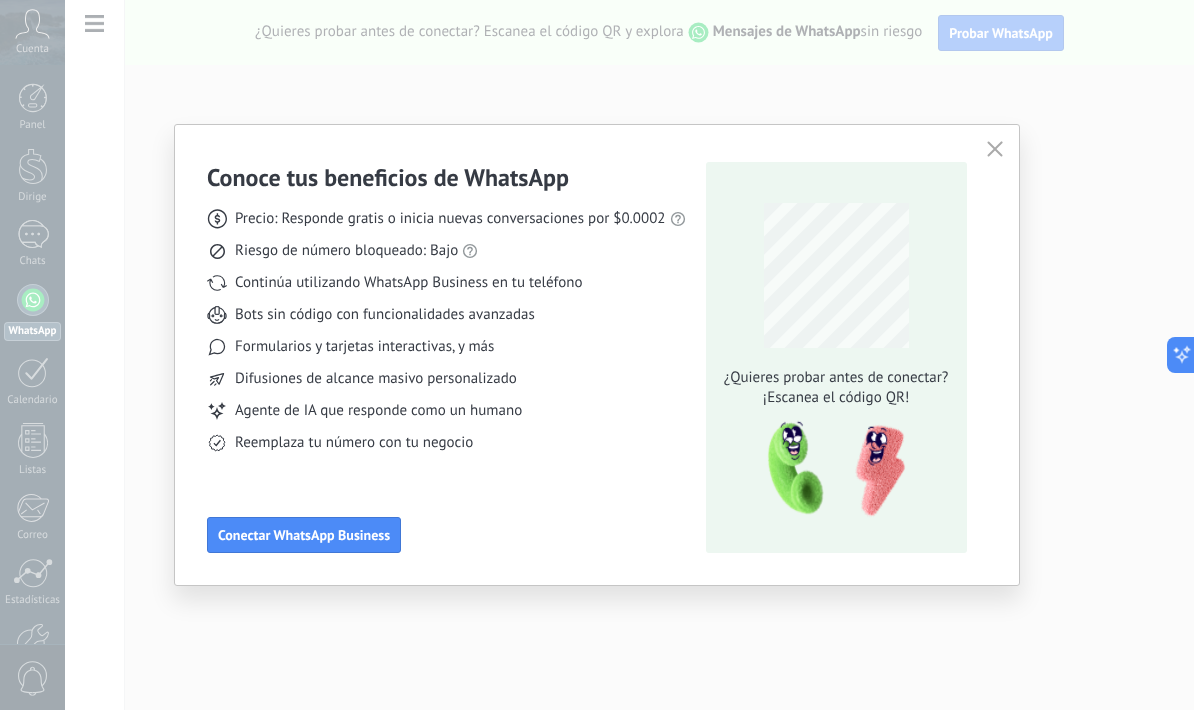click on "Conoce tus beneficios de WhatsApp Precio: Responde gratis o inicia nuevas conversaciones por $0.0002 Riesgo de número bloqueado: Bajo Continúa utilizando WhatsApp Business en tu teléfono Bots sin código con funcionalidades avanzadas Formularios y tarjetas interactivas, y más Difusiones de alcance masivo personalizado Agente de IA que responde como un humano Reemplaza tu número con tu negocio Conectar WhatsApp Business ¿Quieres probar antes de conectar? ¡Escanea el código QR!" at bounding box center [597, 355] 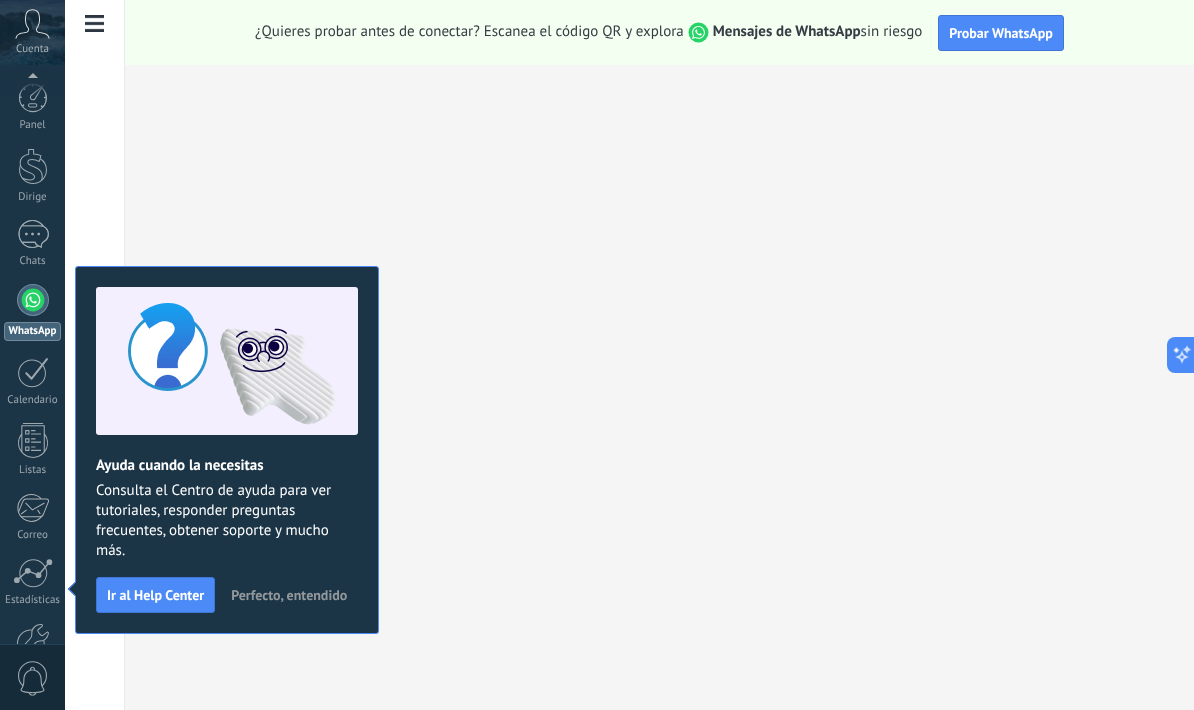 scroll, scrollTop: 122, scrollLeft: 0, axis: vertical 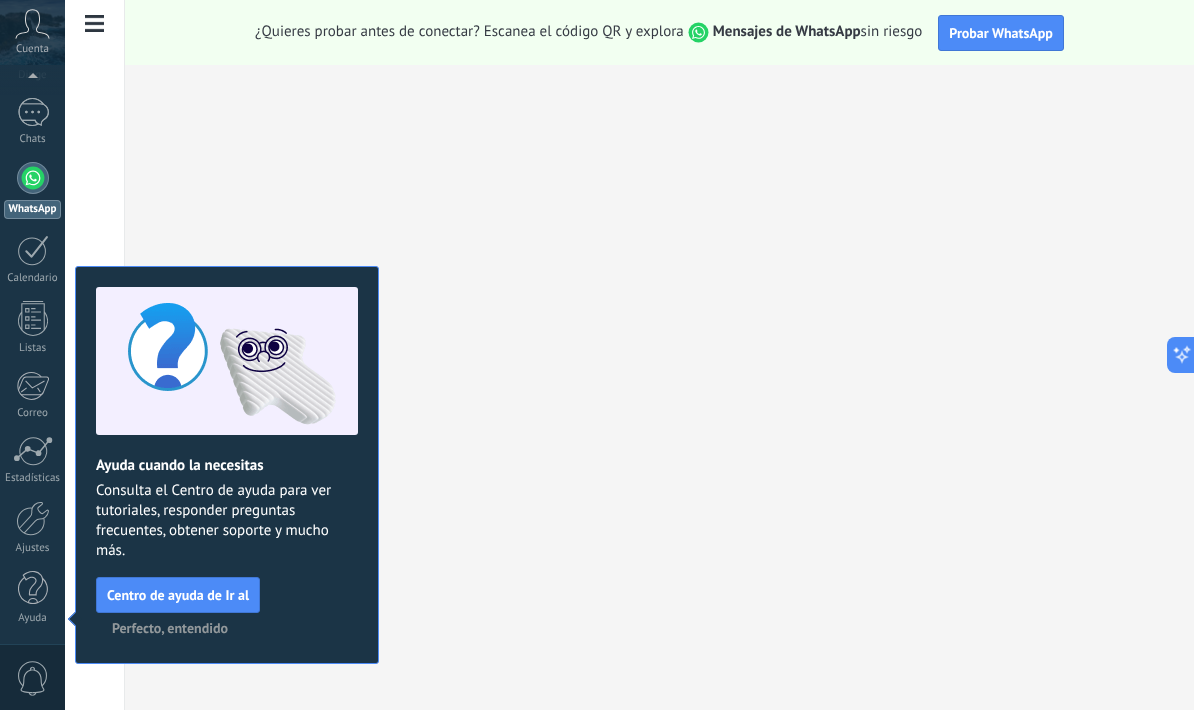 click on "Perfecto, entendido" at bounding box center (170, 628) 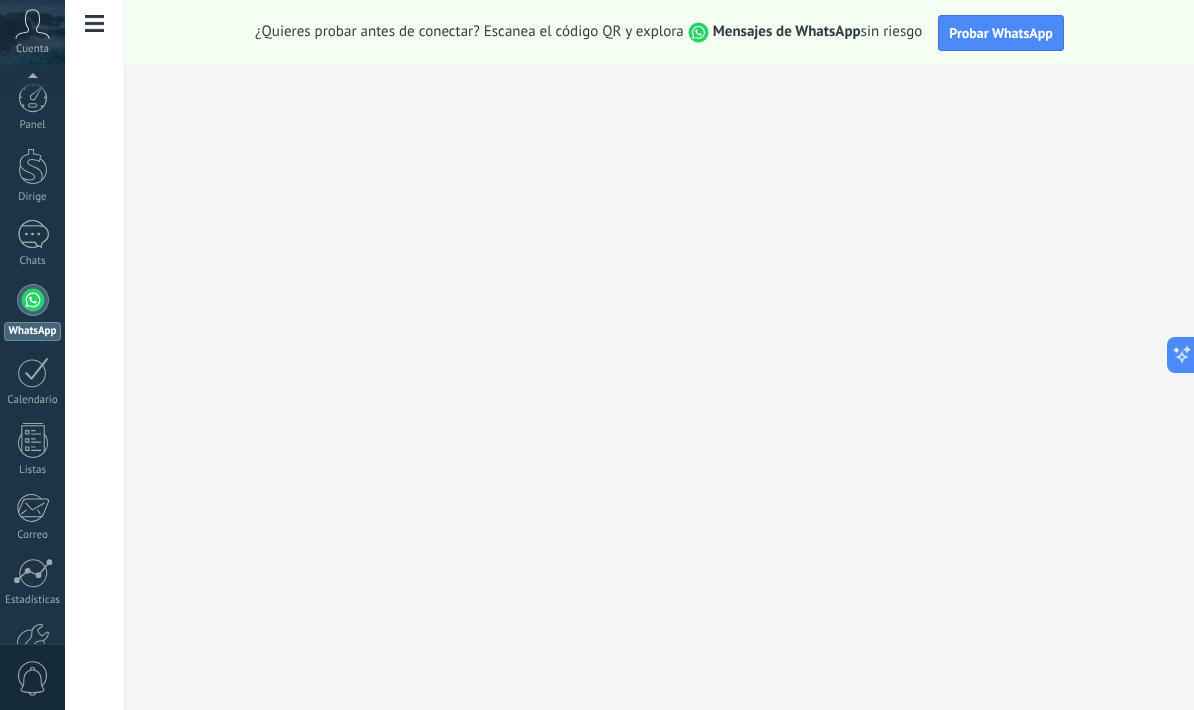 scroll, scrollTop: 0, scrollLeft: 0, axis: both 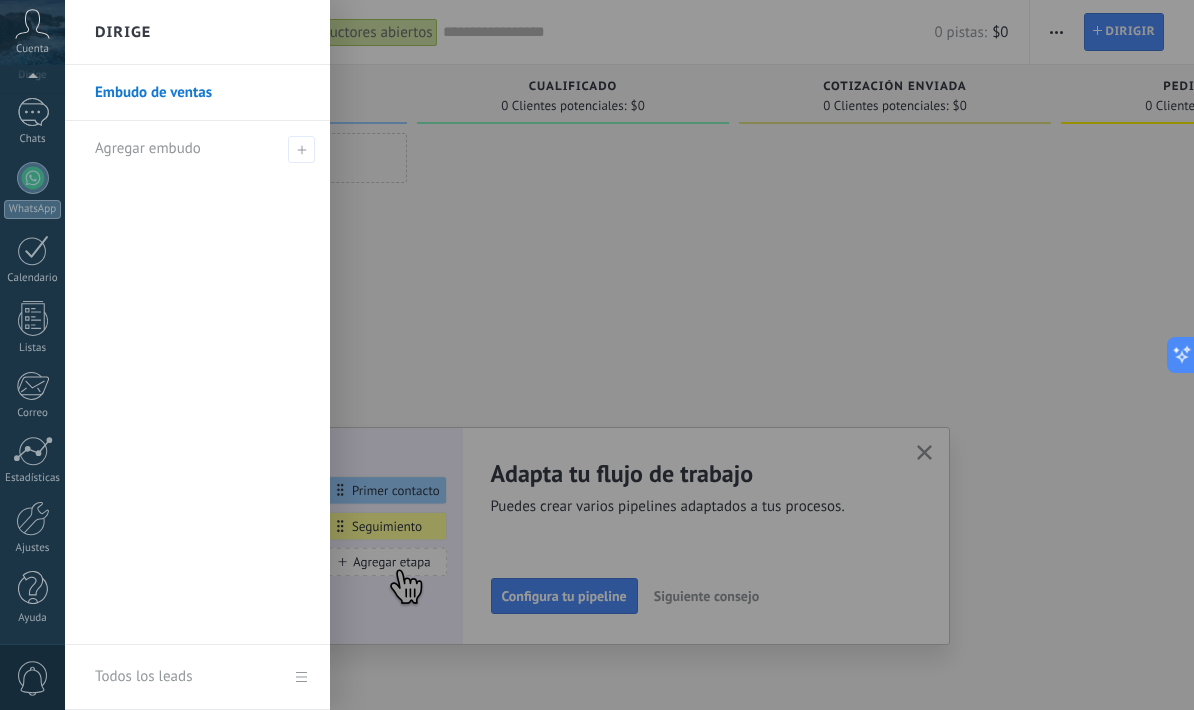 click at bounding box center [662, 355] 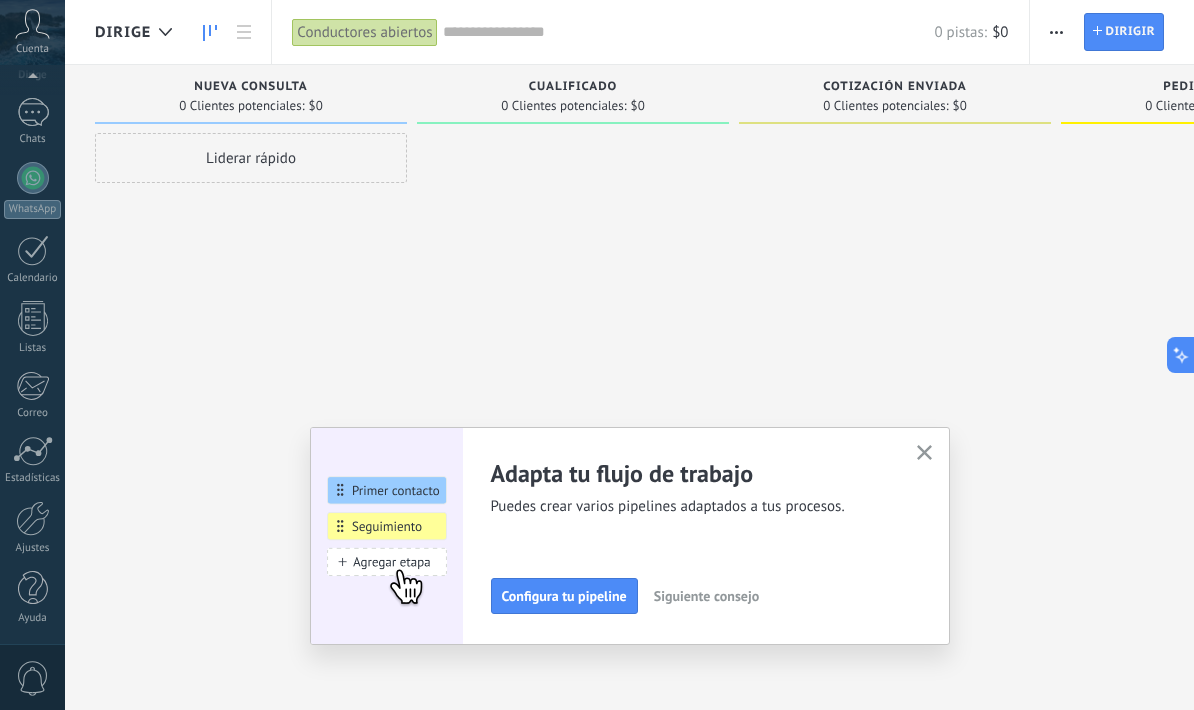 click on "Adapta tu flujo de trabajo Puedes crear varios pipelines adaptados a tus procesos. Configura tu pipeline Siguiente consejo" at bounding box center [705, 536] 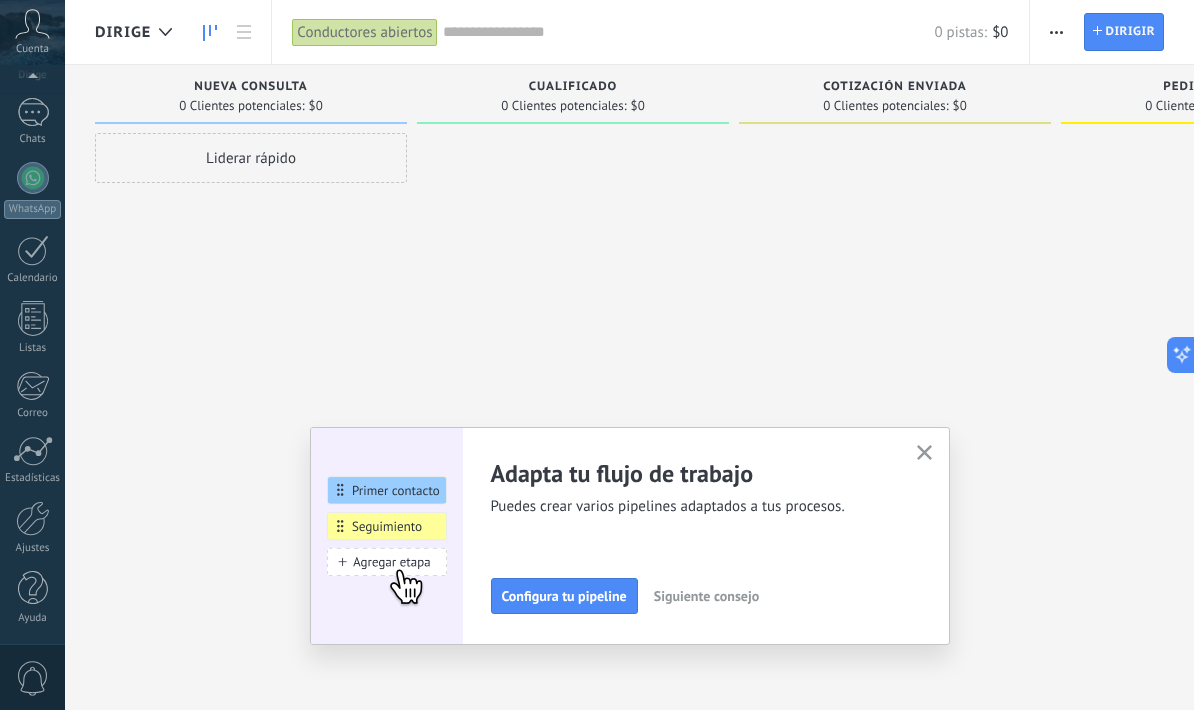 click on "Adapta tu flujo de trabajo Puedes crear varios pipelines adaptados a tus procesos. Configura tu pipeline Siguiente consejo" at bounding box center [705, 536] 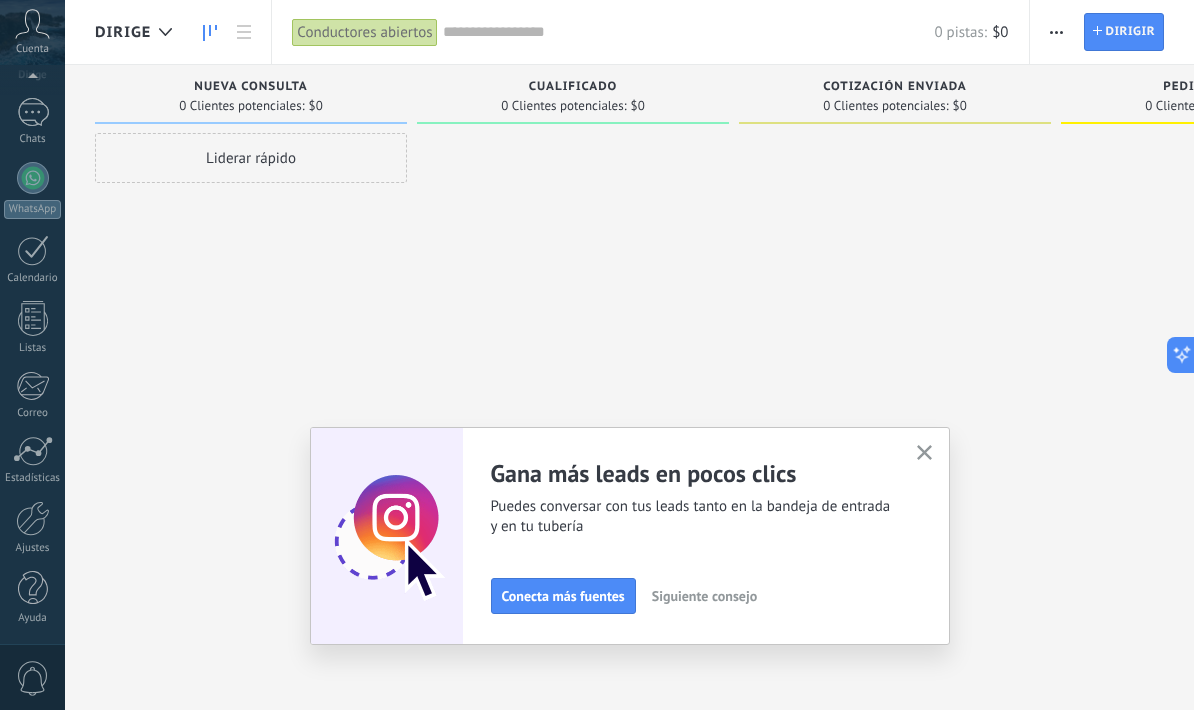 click on "Gana más leads en pocos clics Puedes conversar con tus leads tanto en la bandeja de entrada y en tu tubería Conecta más fuentes Siguiente consejo" at bounding box center [705, 536] 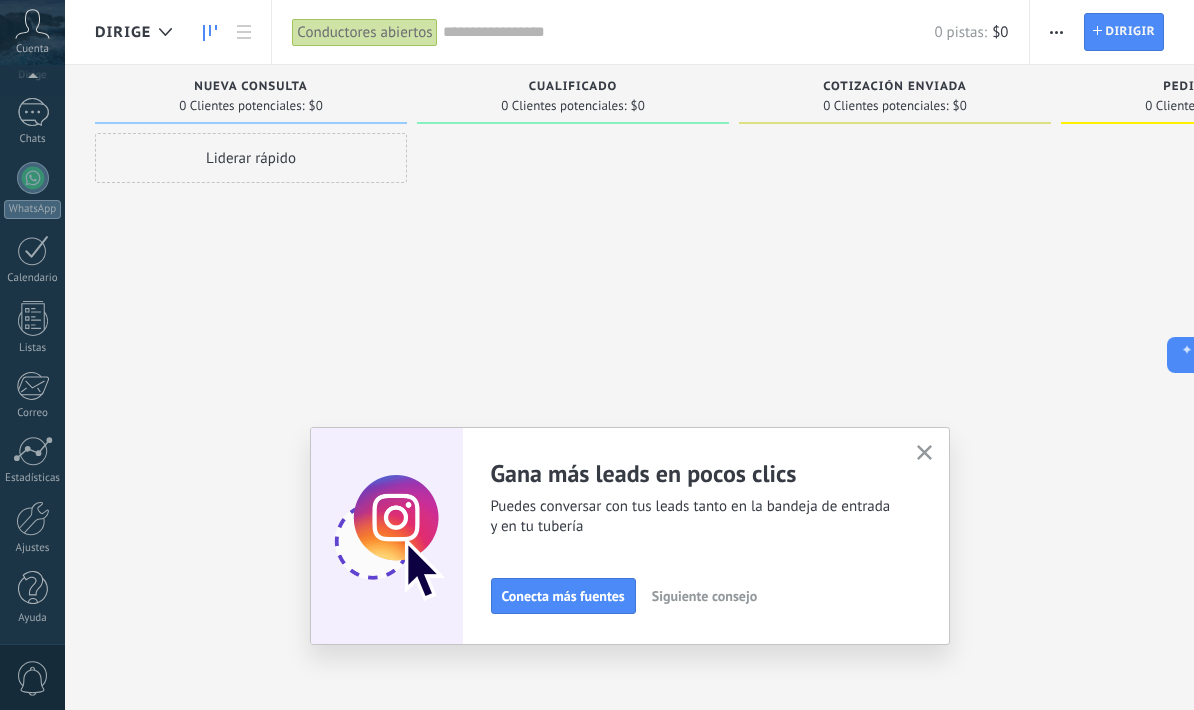 click at bounding box center (573, 357) 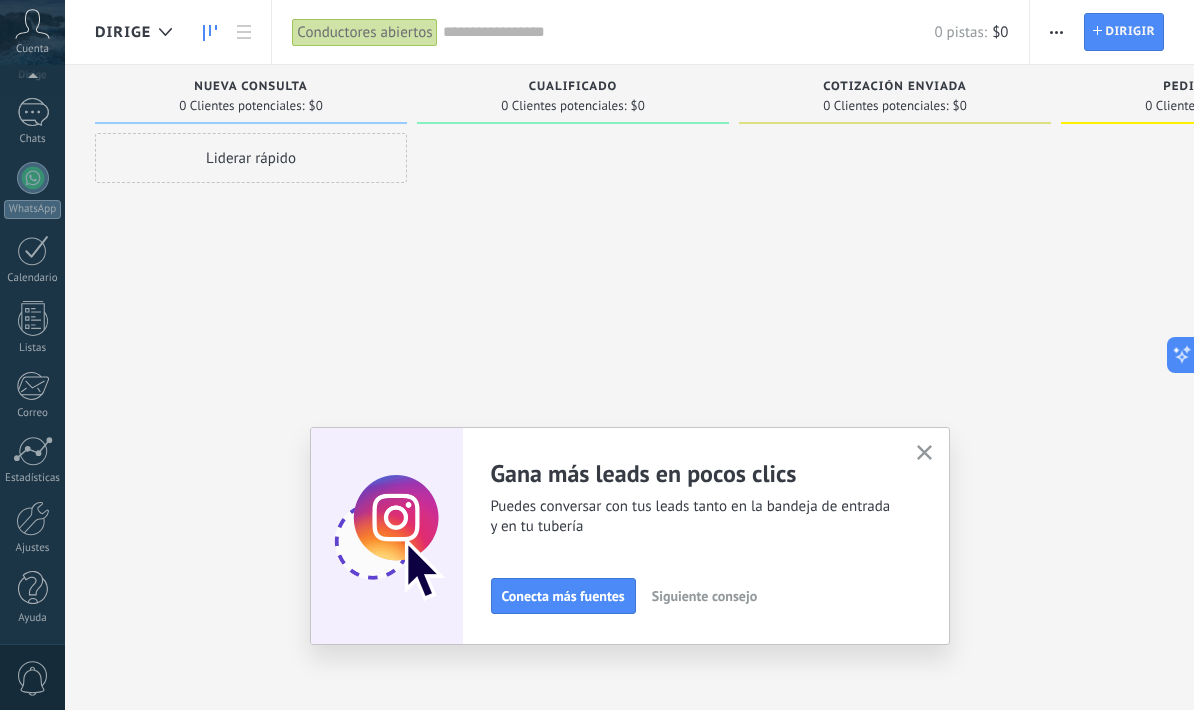 click on "Adapta tu flujo de trabajo Puedes crear varios pipelines adaptados a tus procesos. Configura tu pipeline Siguiente consejo Gana más leads en pocos clics Puedes conversar con tus leads tanto en la bandeja de entrada y en tu tubería Conecta más fuentes Siguiente consejo ¿Necesitas ayuda de expertos? Nuestros socios oficiales pueden hacer todo, desde la consultoría hasta el desarrollo y más allá. Contratar a un socio de Kommo Siguiente consejo" at bounding box center [630, 536] 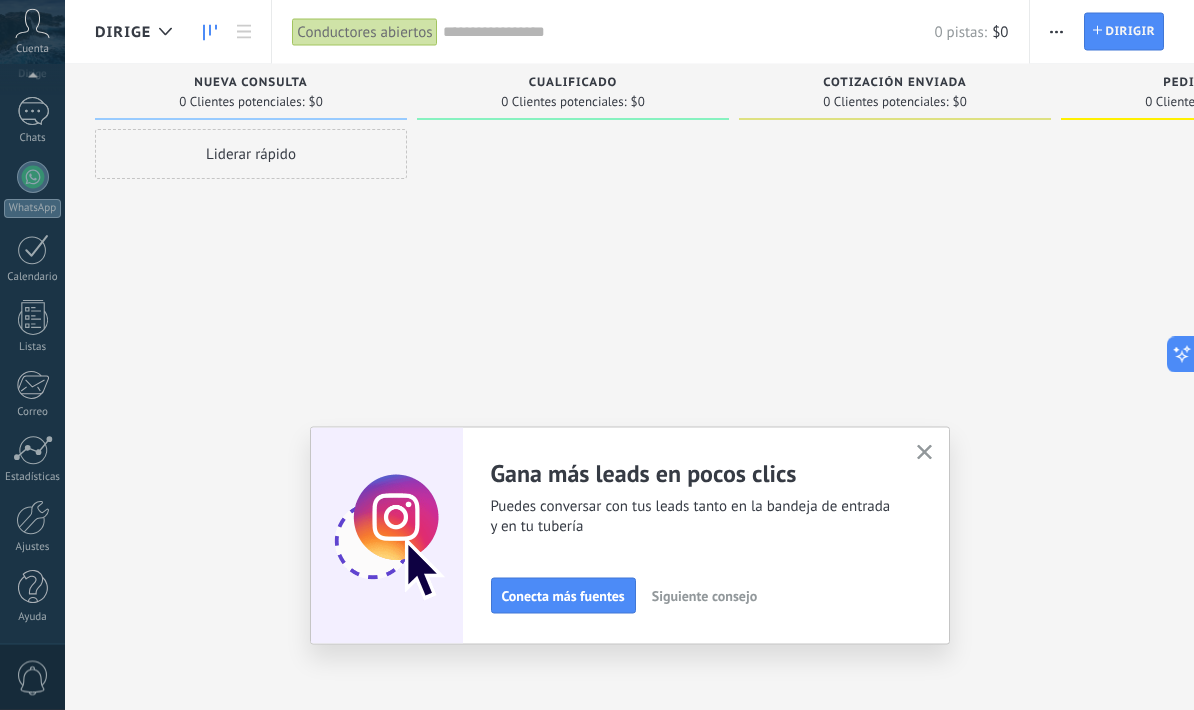 scroll, scrollTop: 0, scrollLeft: 0, axis: both 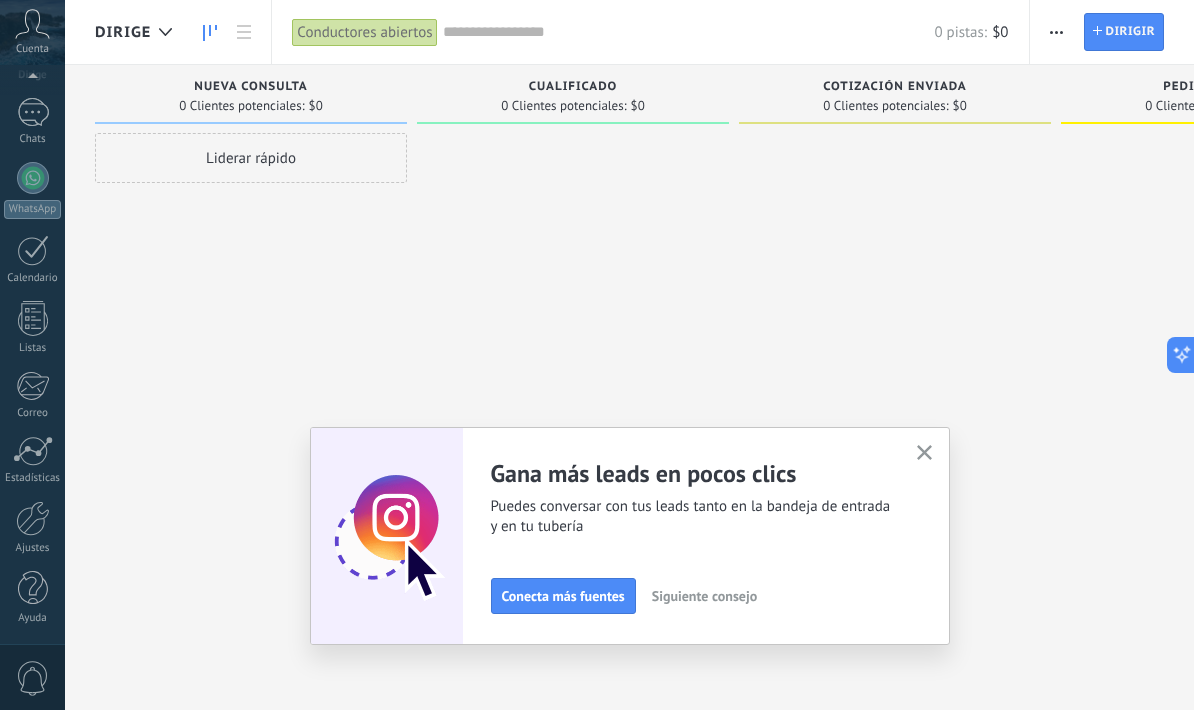 click at bounding box center [924, 453] 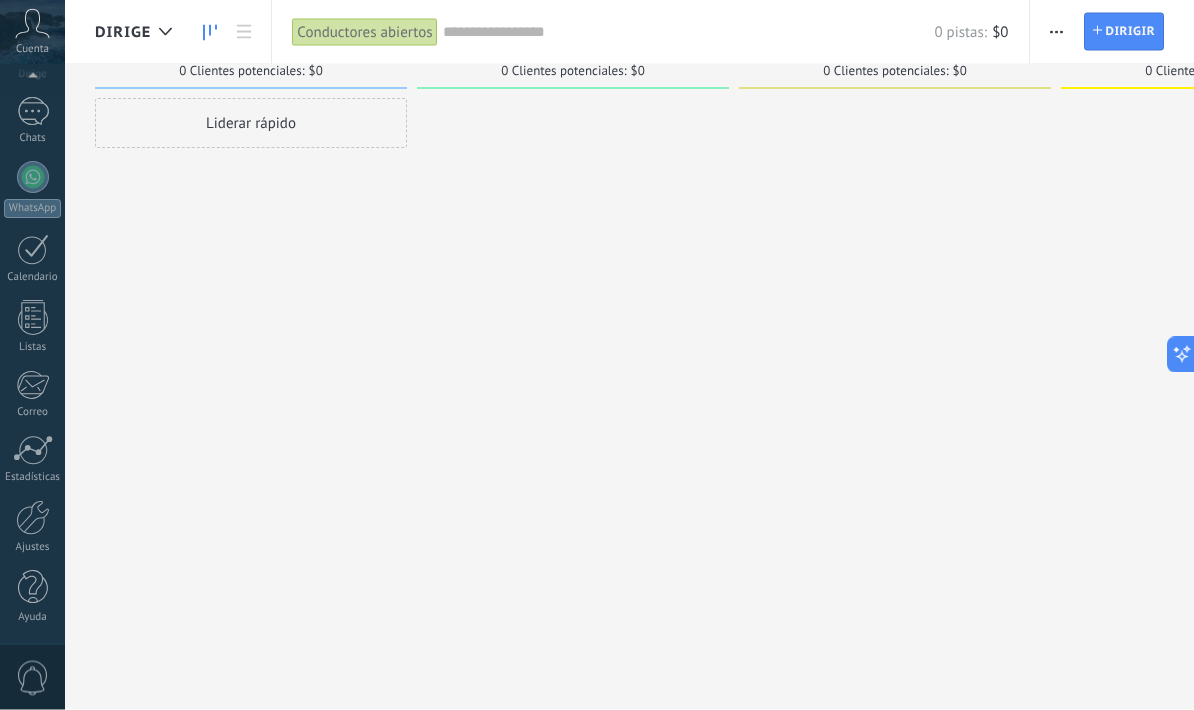 scroll, scrollTop: 114, scrollLeft: 0, axis: vertical 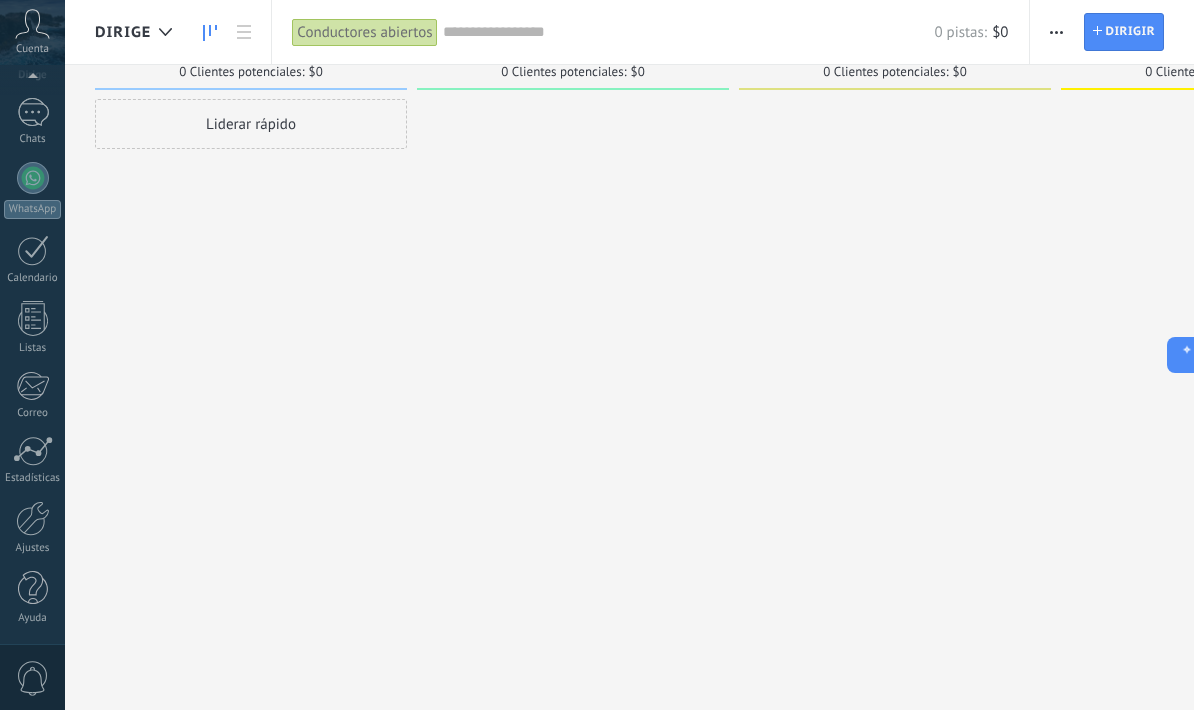 click at bounding box center (33, 518) 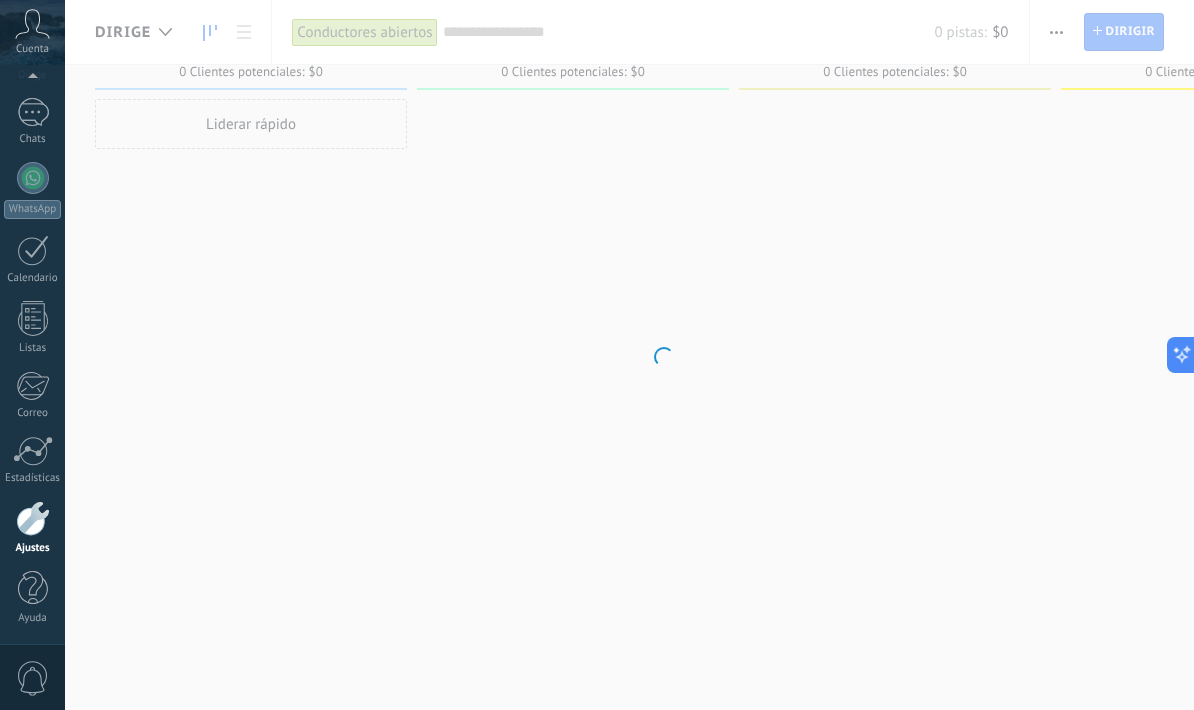 scroll, scrollTop: 0, scrollLeft: 0, axis: both 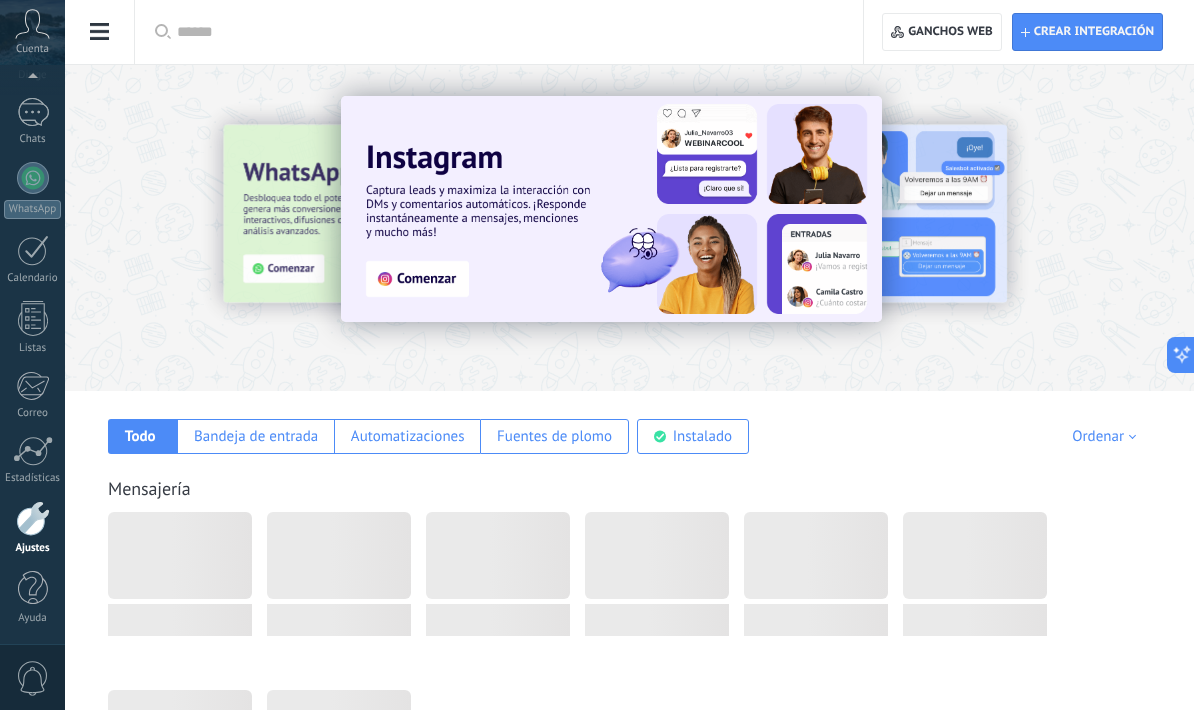 click at bounding box center (629, 222) 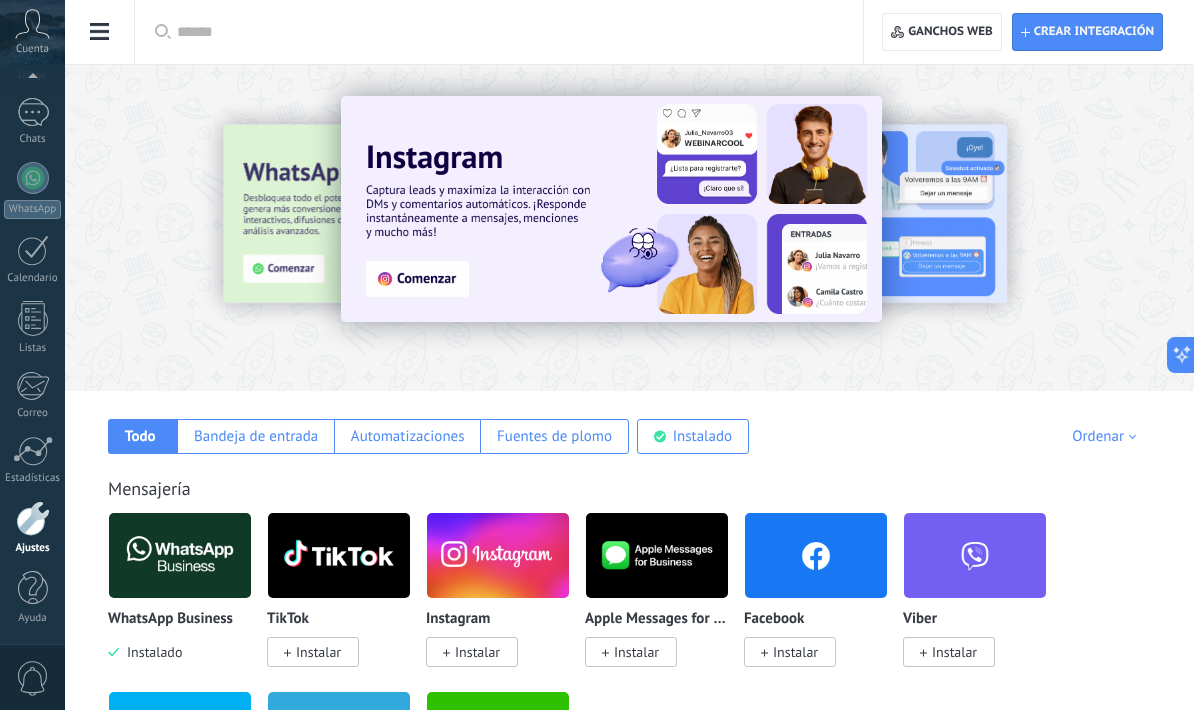 click at bounding box center [140, 227] 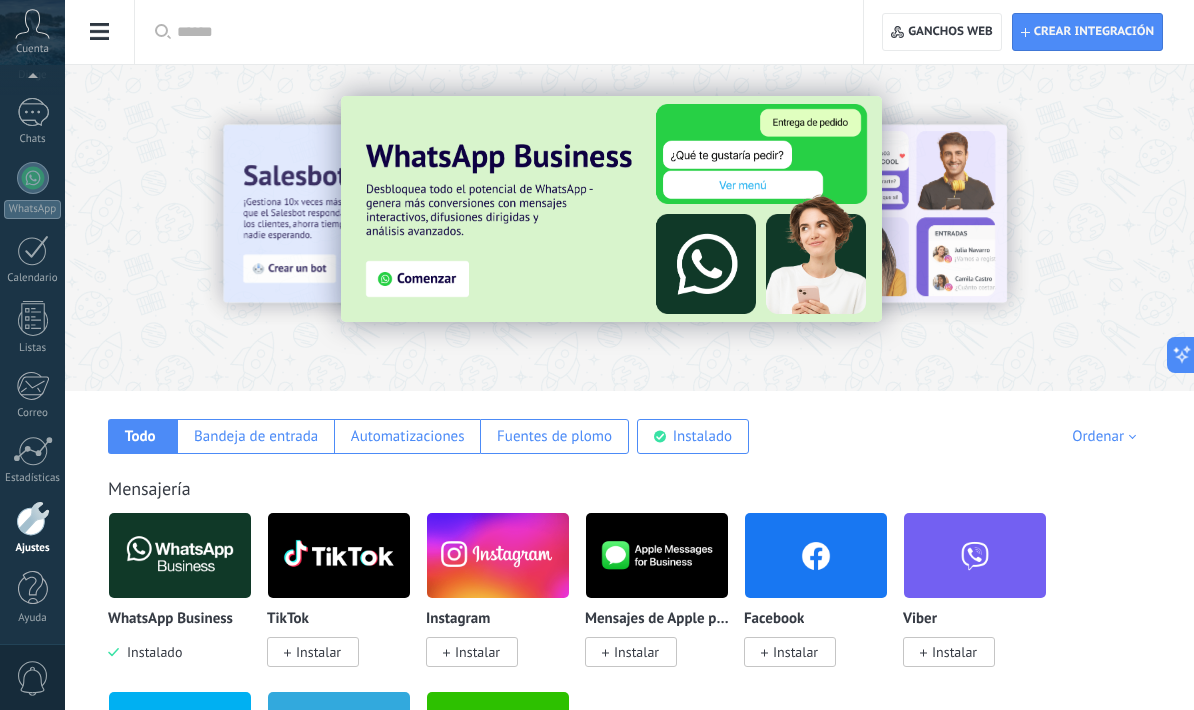 click at bounding box center (140, 227) 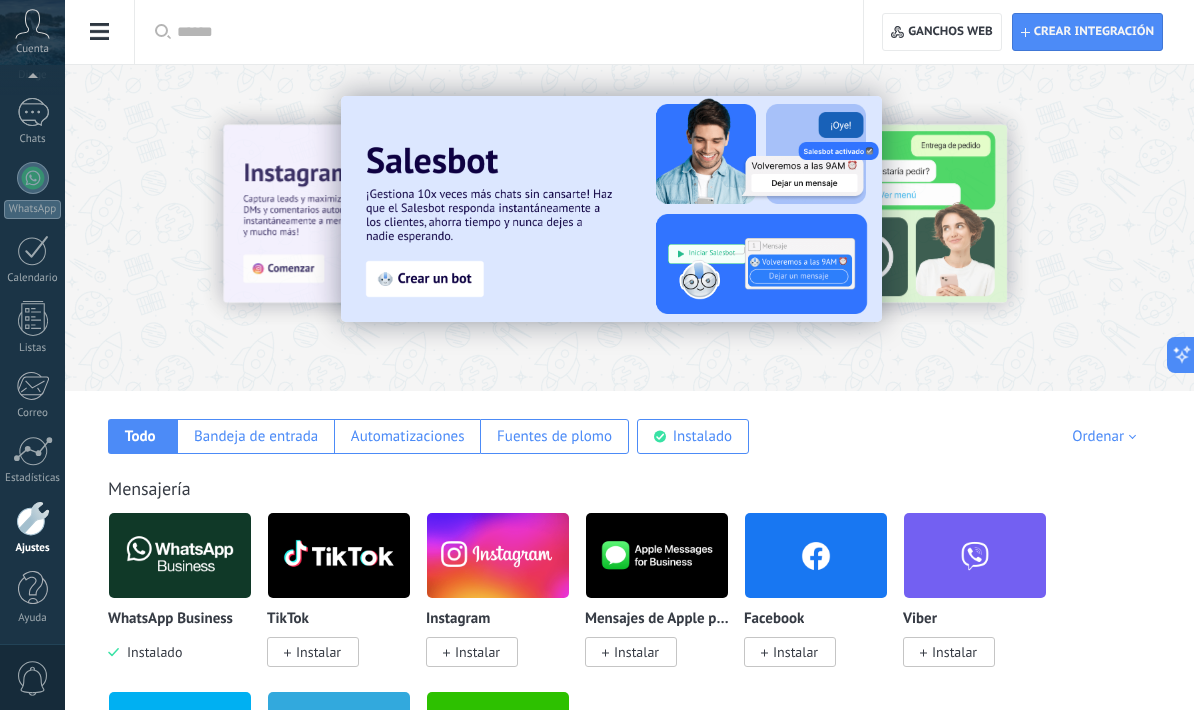 click at bounding box center (140, 227) 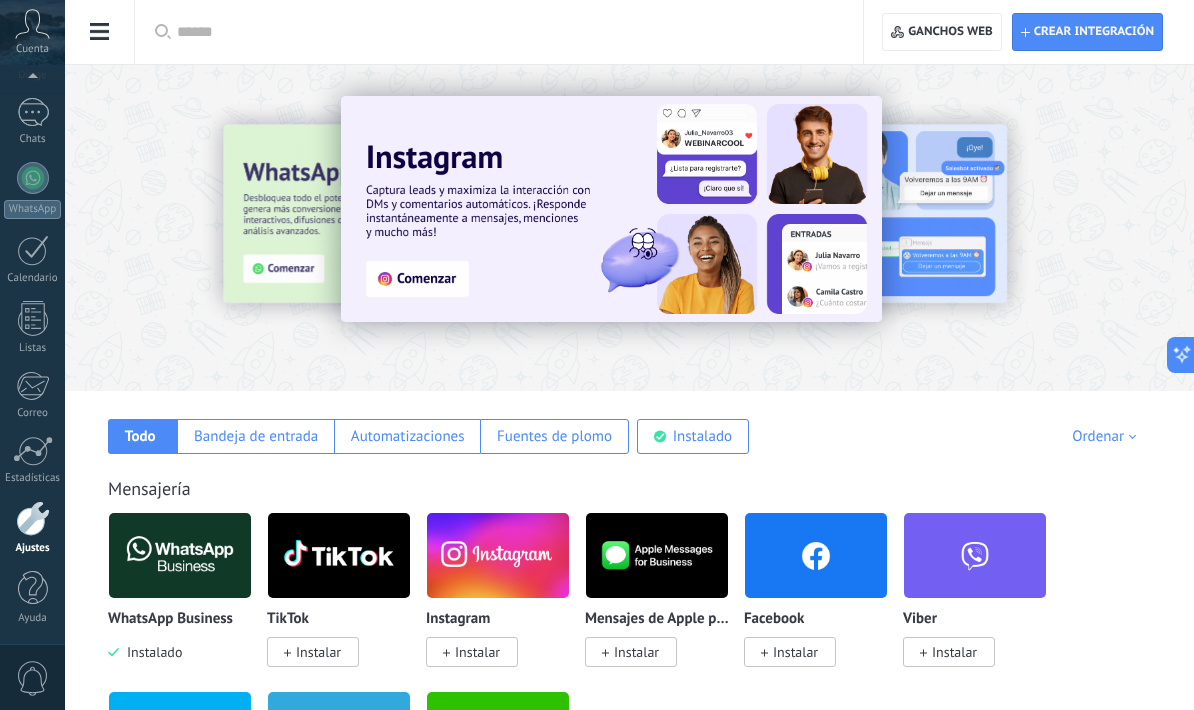 click at bounding box center [140, 227] 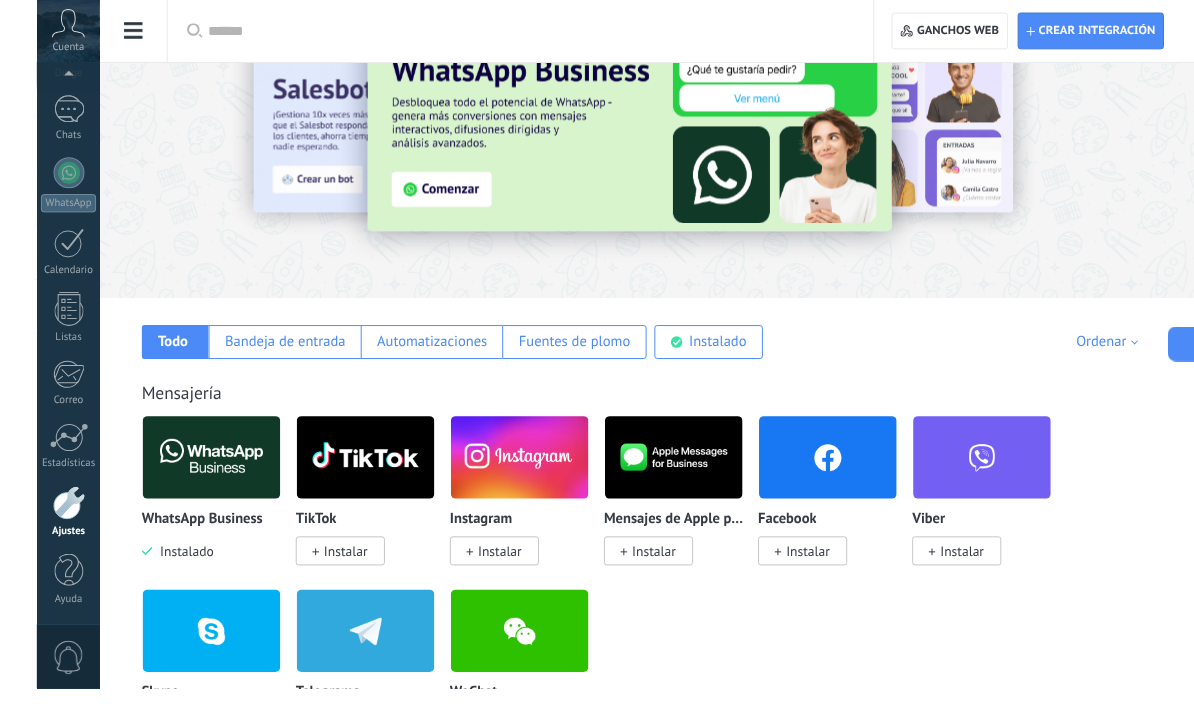 scroll, scrollTop: 48, scrollLeft: 0, axis: vertical 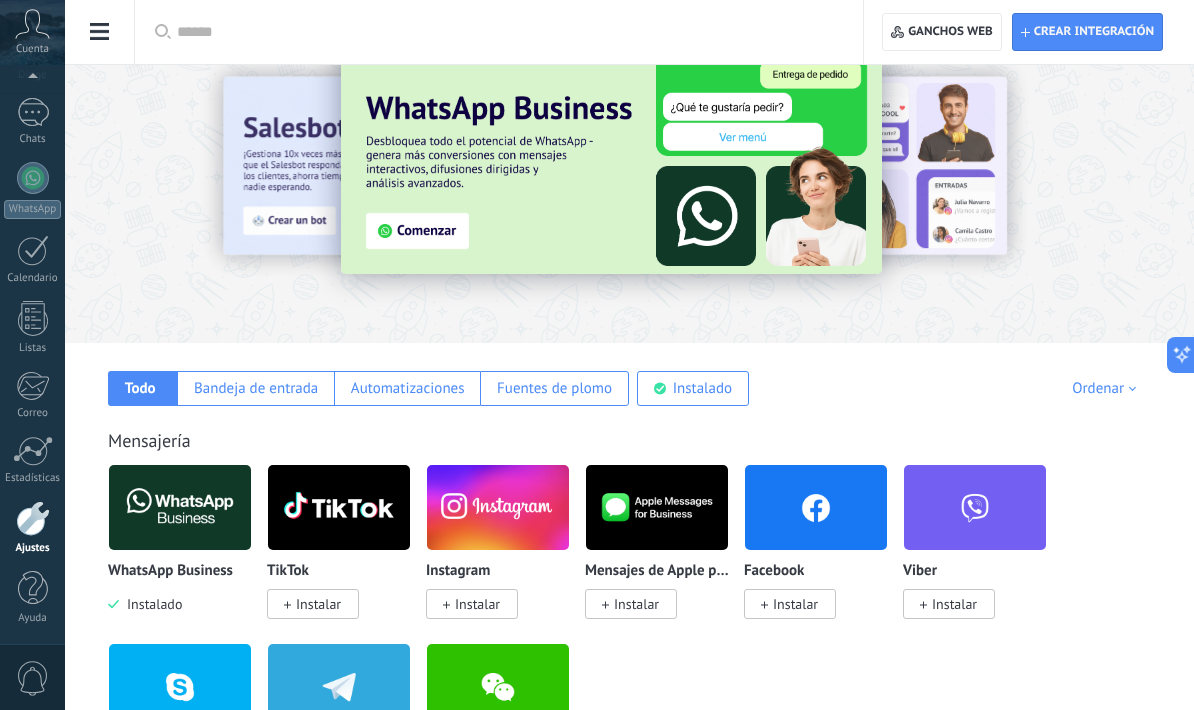 click at bounding box center (100, 32) 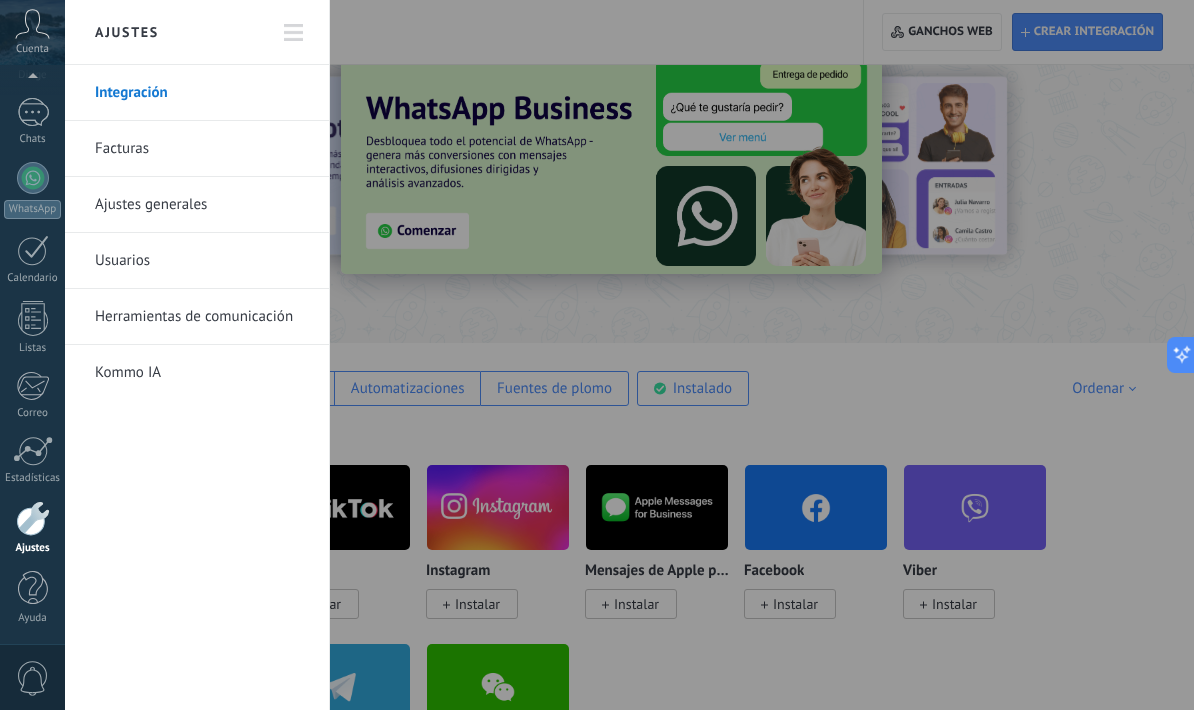 click on "Usuarios" at bounding box center (202, 261) 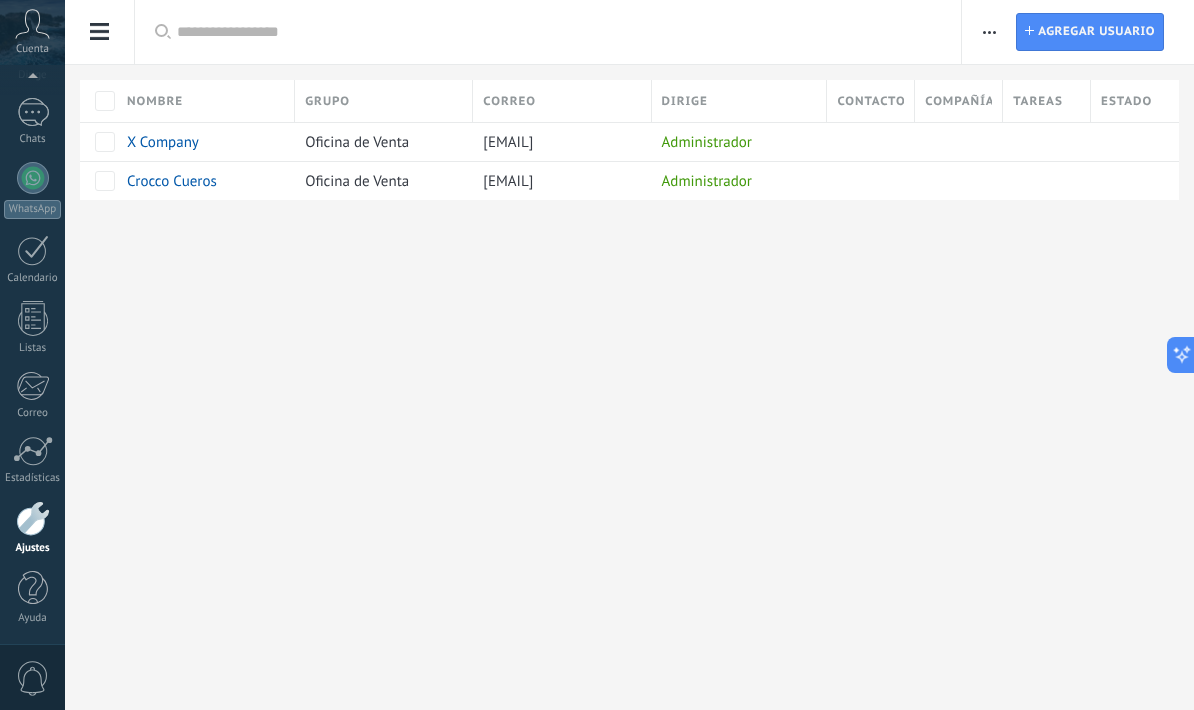 scroll, scrollTop: 0, scrollLeft: 0, axis: both 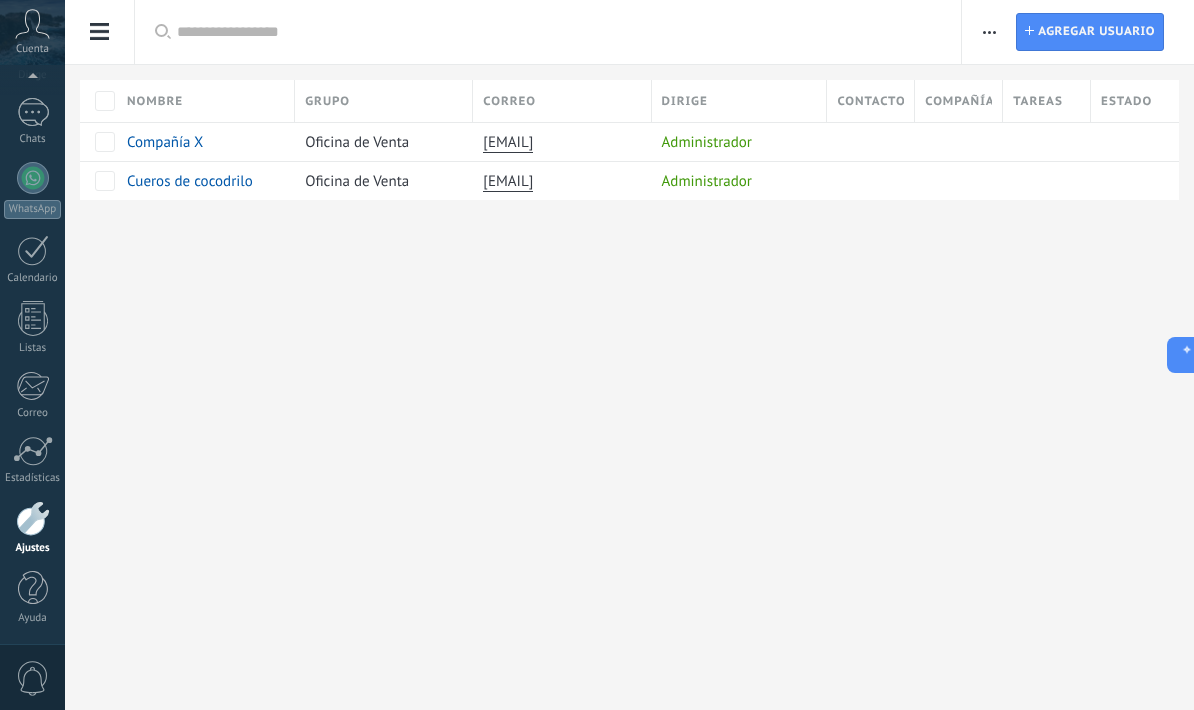 click at bounding box center [32, 24] 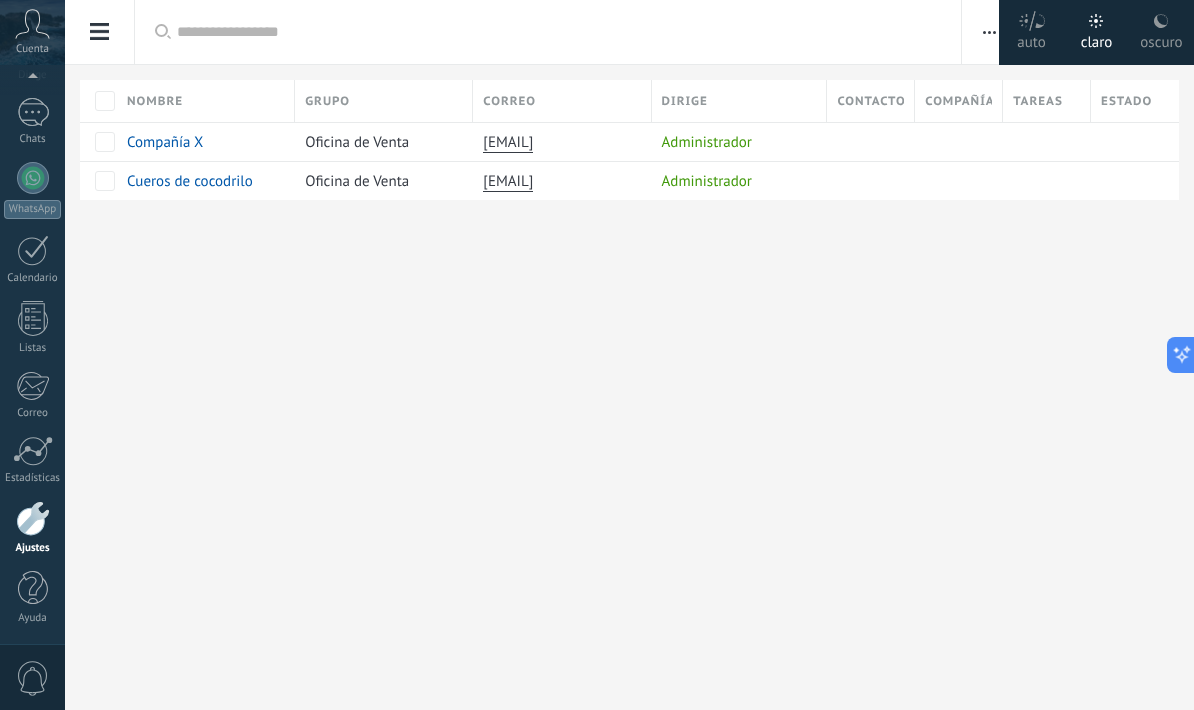 click at bounding box center (32, 24) 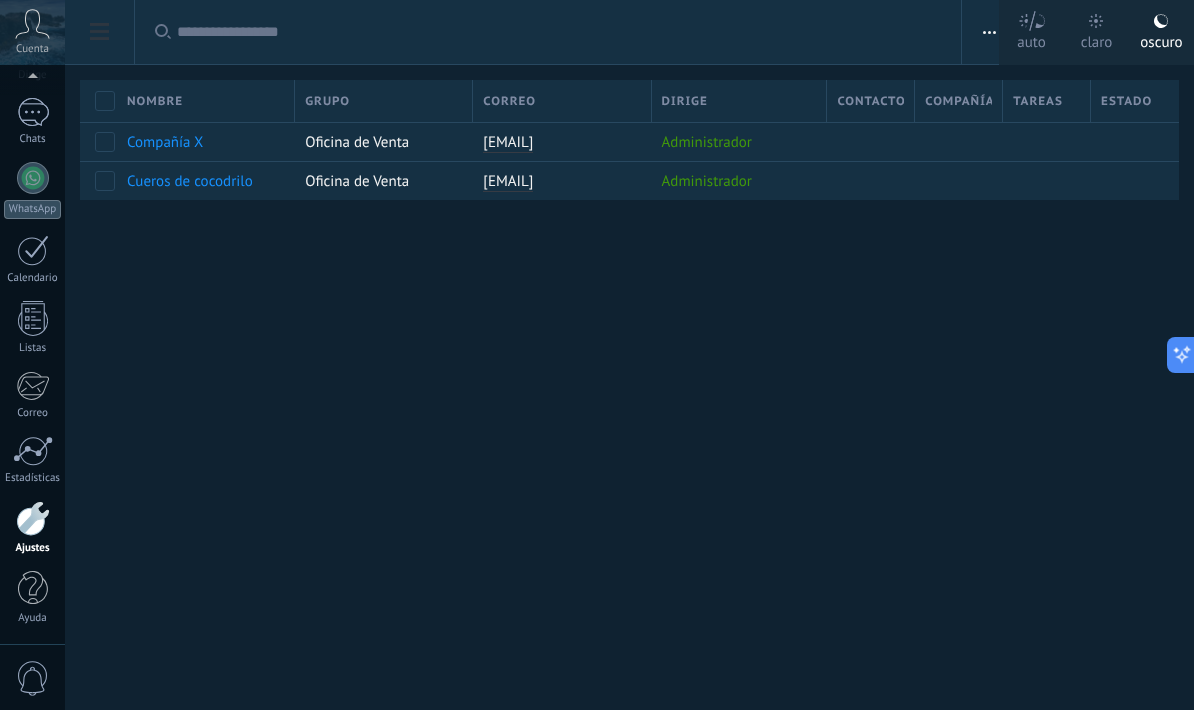 click on "Cuenta" at bounding box center (32, 49) 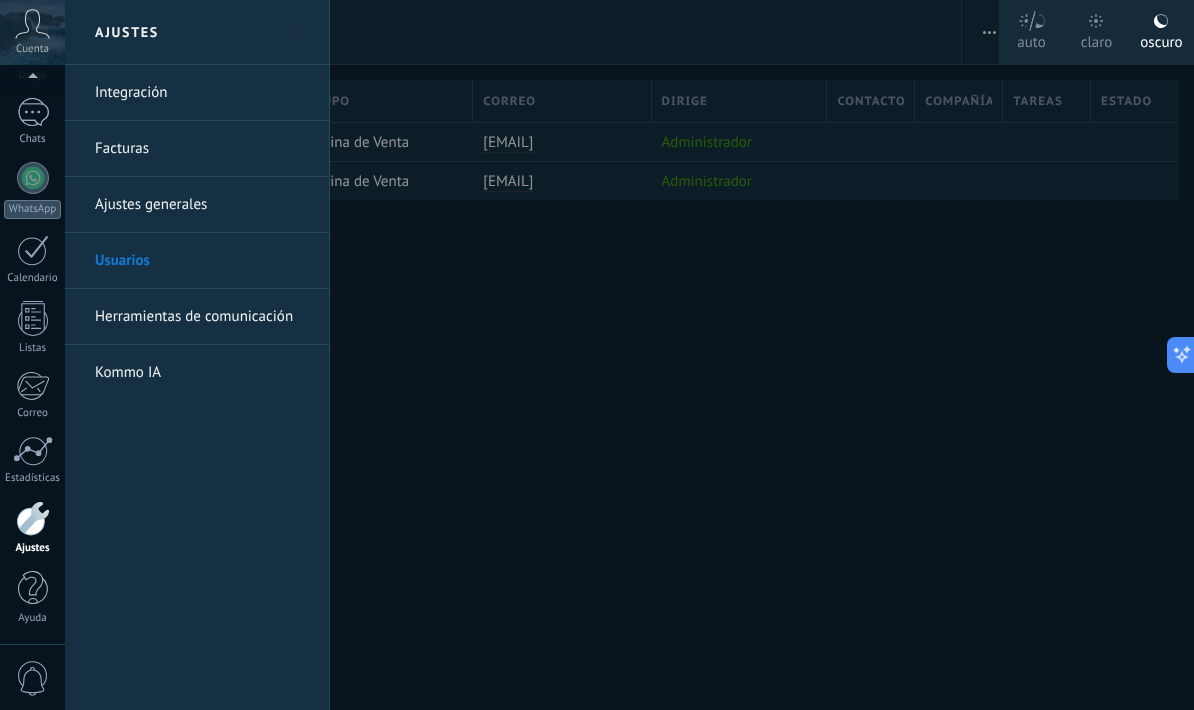 click at bounding box center [32, 24] 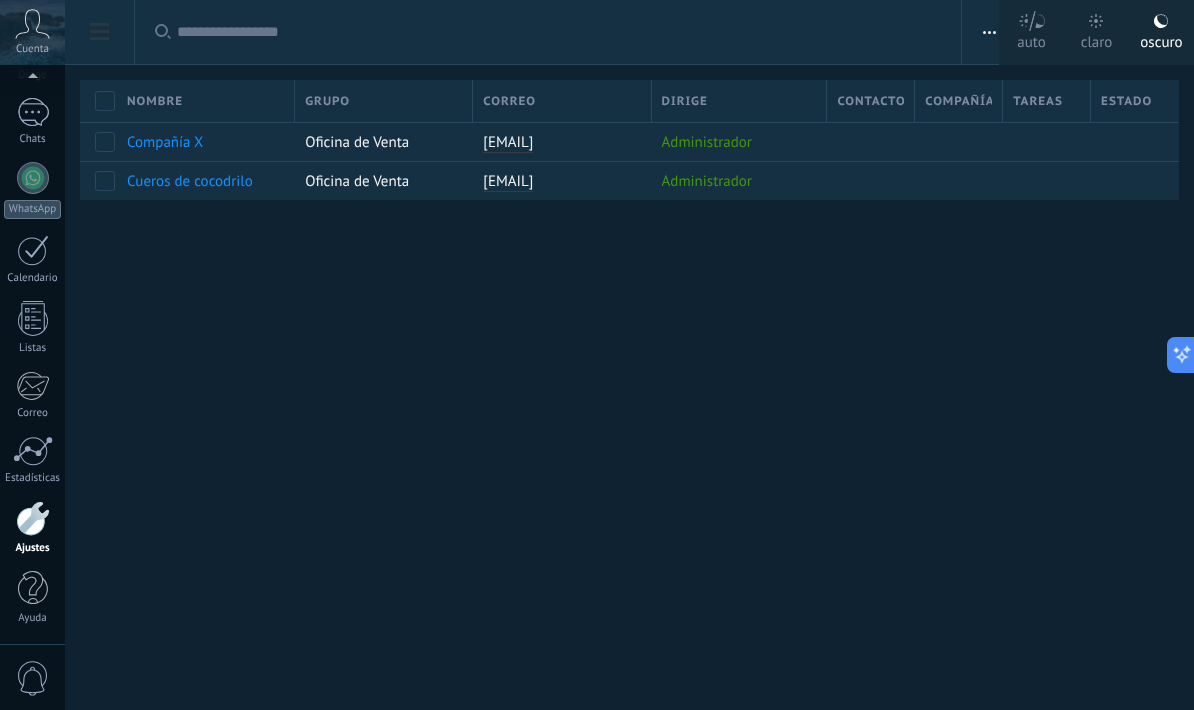 click at bounding box center [32, 24] 